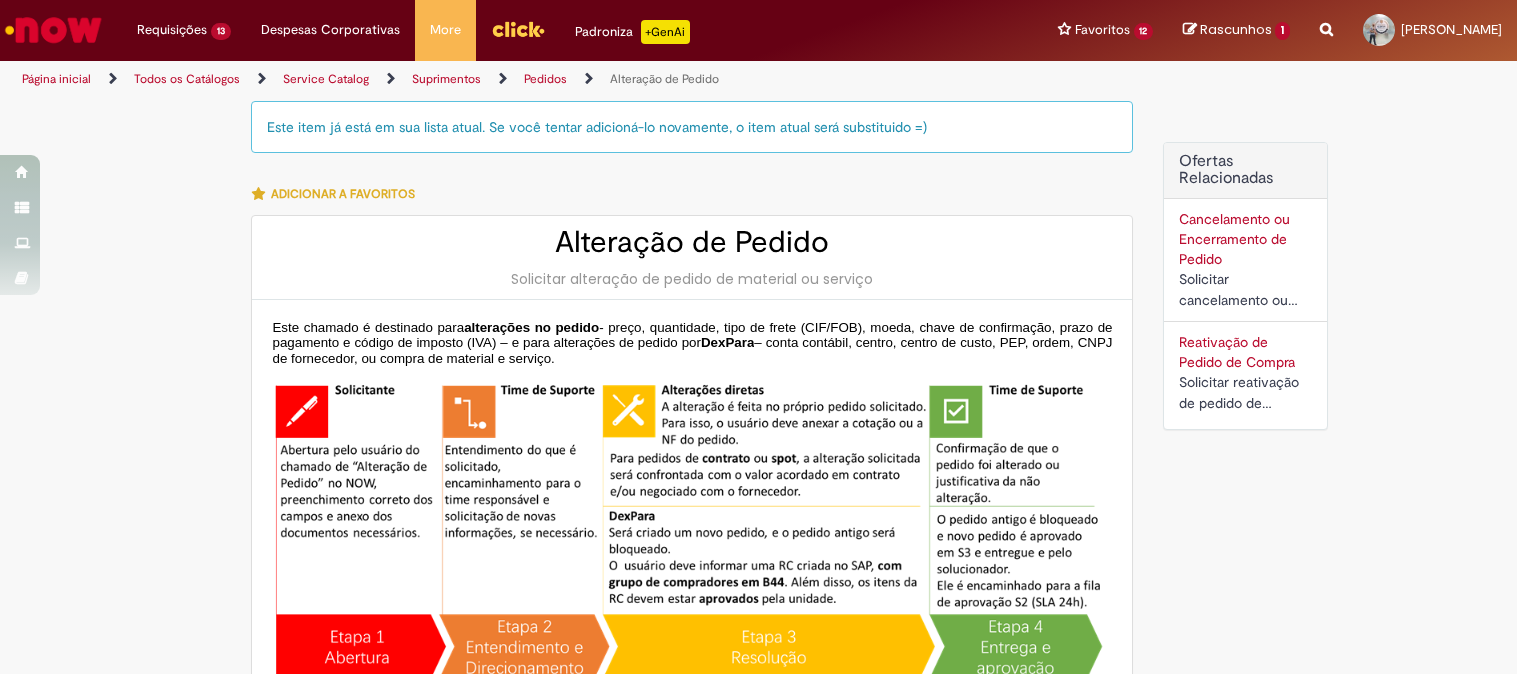 scroll, scrollTop: 0, scrollLeft: 0, axis: both 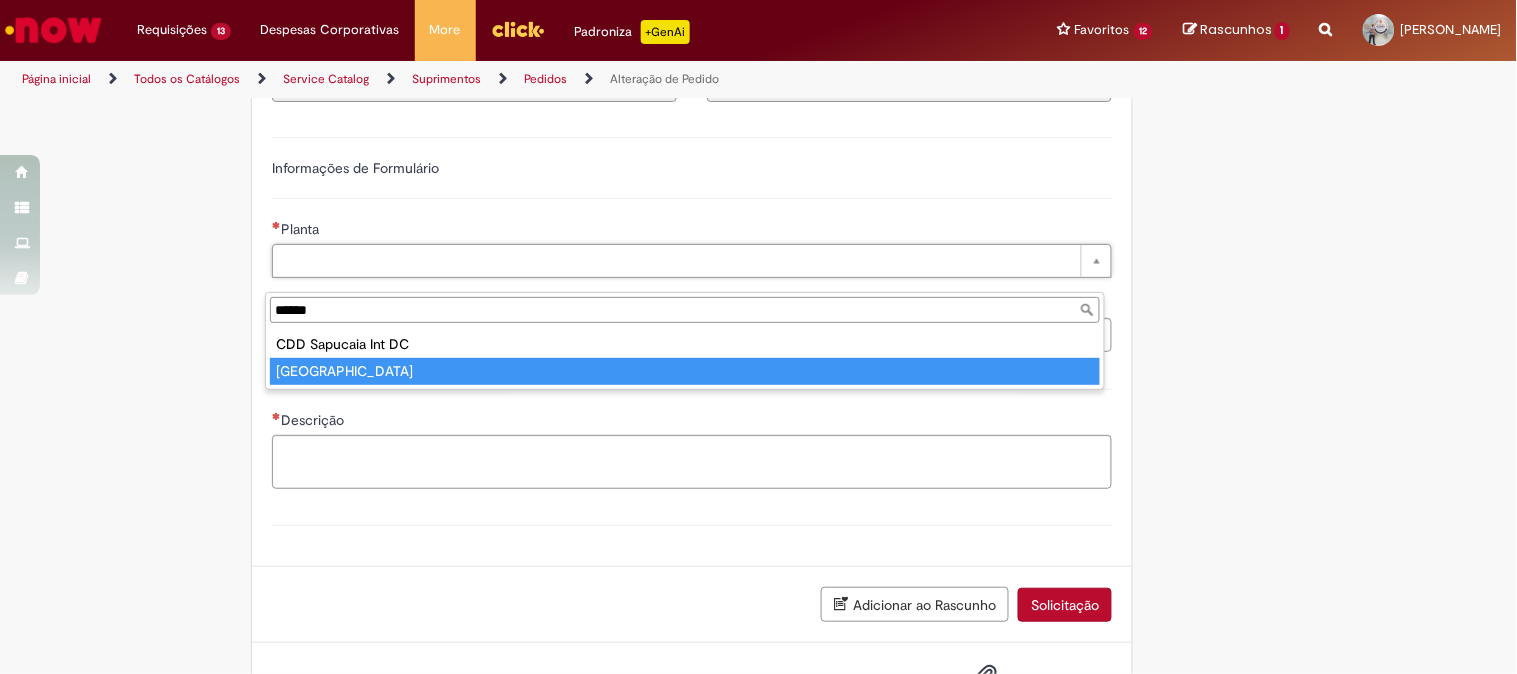 type on "******" 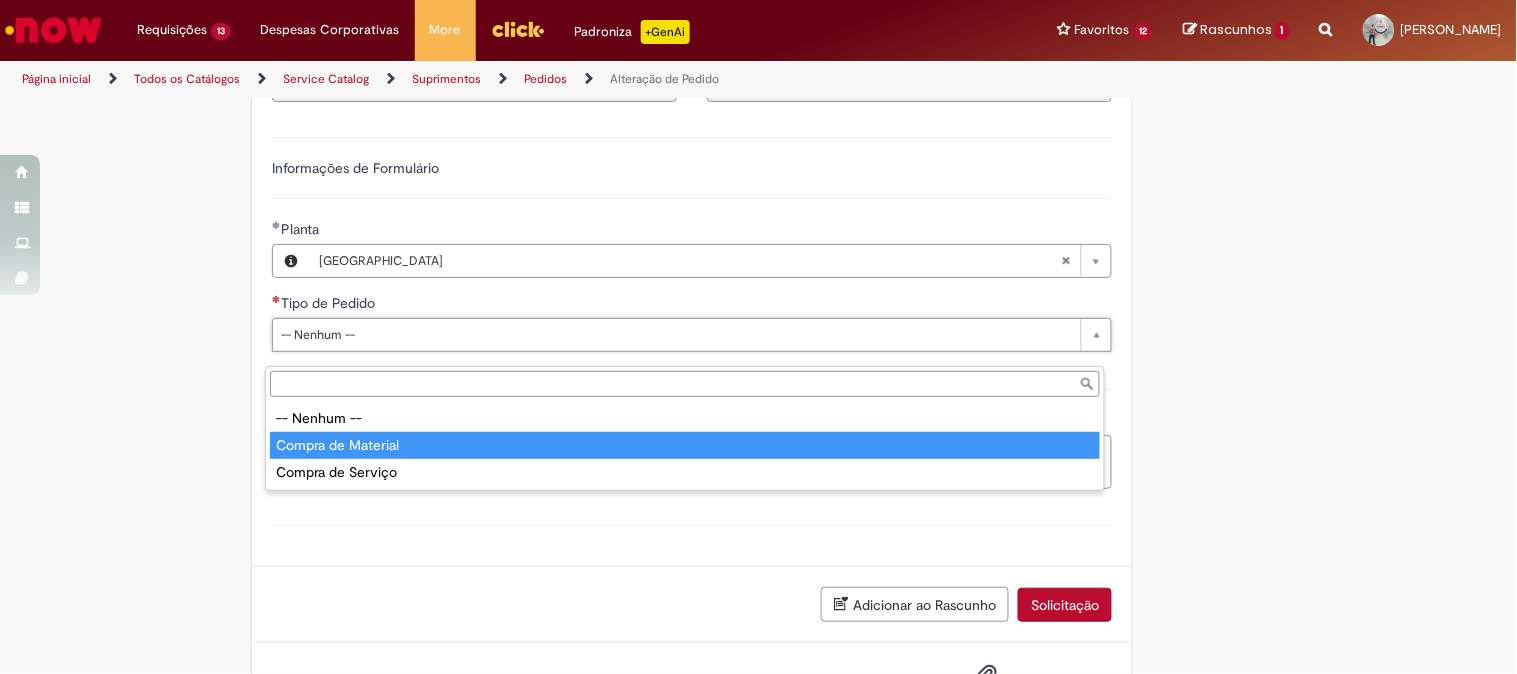 type on "**********" 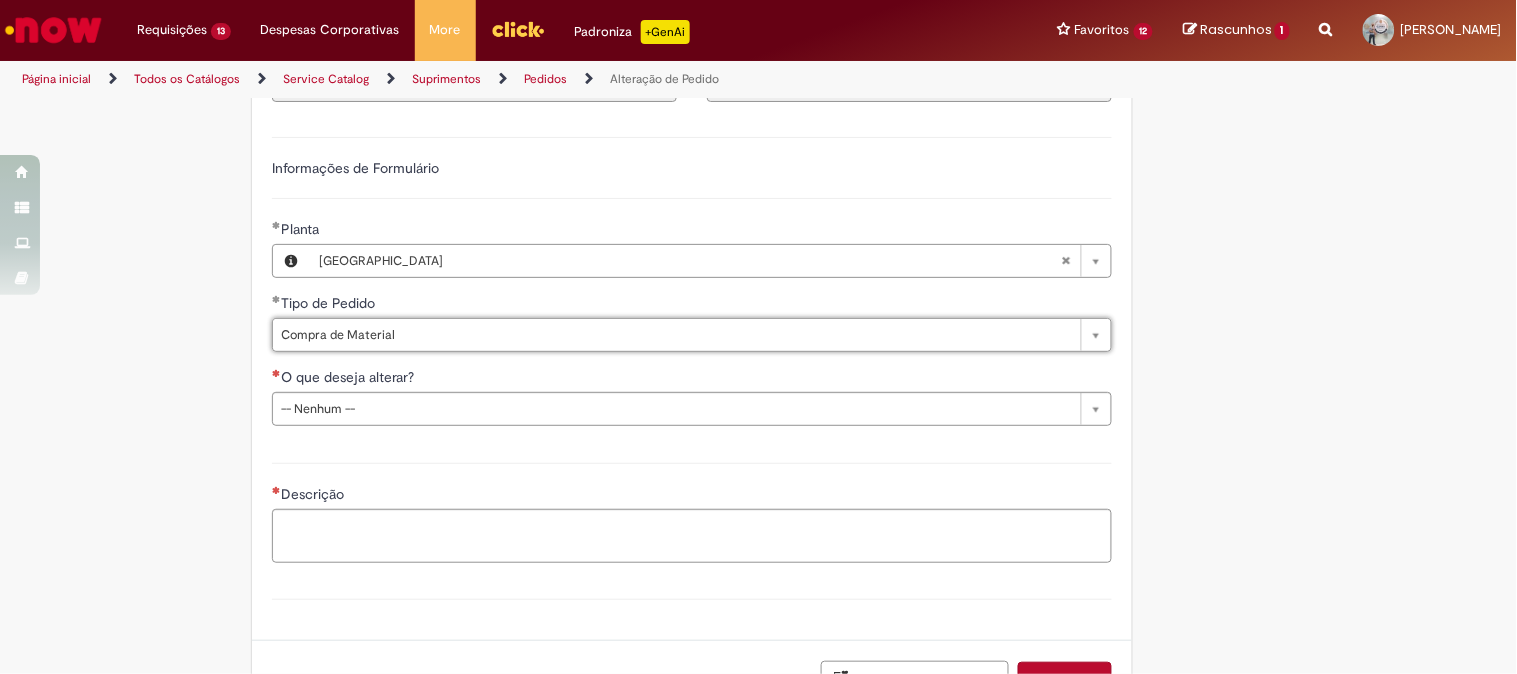 click on "Este item já está em sua lista atual. Se você tentar adicioná-lo novamente, o item atual será substituido  =)
Adicionar a Favoritos
Alteração de Pedido
Solicitar alteração de pedido de material ou serviço
Este chamado é destinado para  alterações no pedido  - preço, quantidade, tipo de frete (CIF/FOB), moeda, chave de confirmação, prazo de pagamento e código de imposto (IVA) – e para alterações de pedido por  DexPara  – conta contábil, centro, centro de custo, PEP, ordem, CNPJ de fornecedor, ou compra de material e serviço.
INFORMAÇÕES IMPORTANTES PARA ALTERAÇÃO DE PREÇO:
Pedidos de contrato:  A solicitação será confrontada com o valor acordado  em contrato  e só será modificado caso seja identificado algum  erro  na negociação ou no cálculo do preço.
É obrigatório anexar o e-mail com a solicitação do fornecedor!" at bounding box center (759, -148) 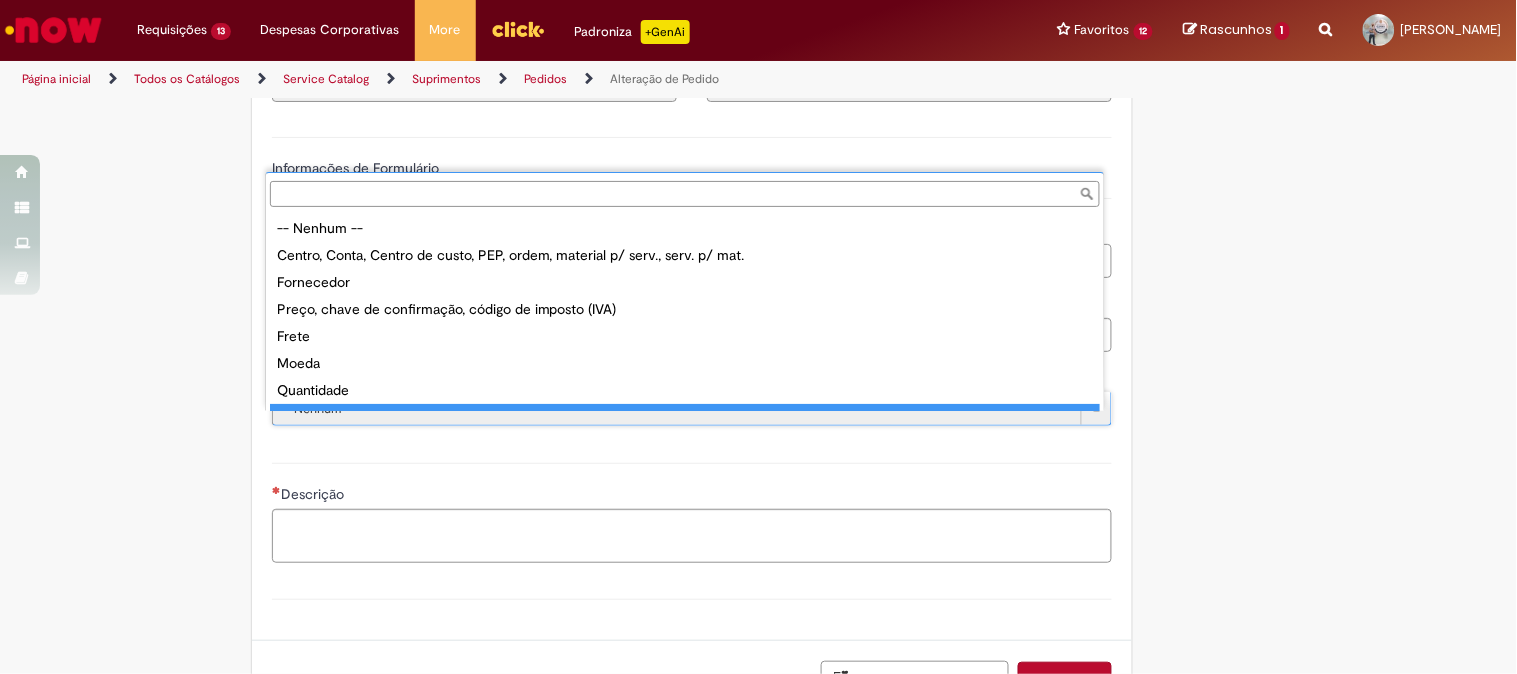 scroll, scrollTop: 15, scrollLeft: 0, axis: vertical 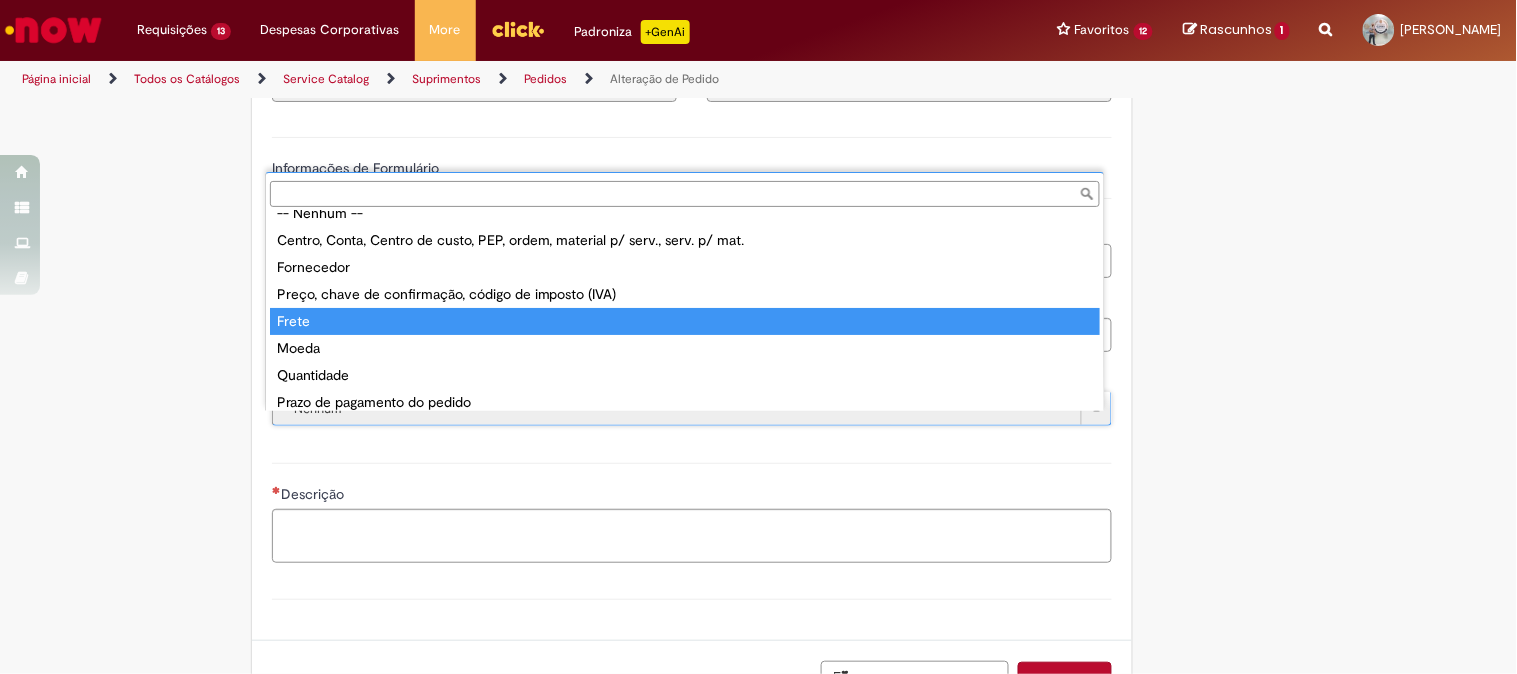 type on "*****" 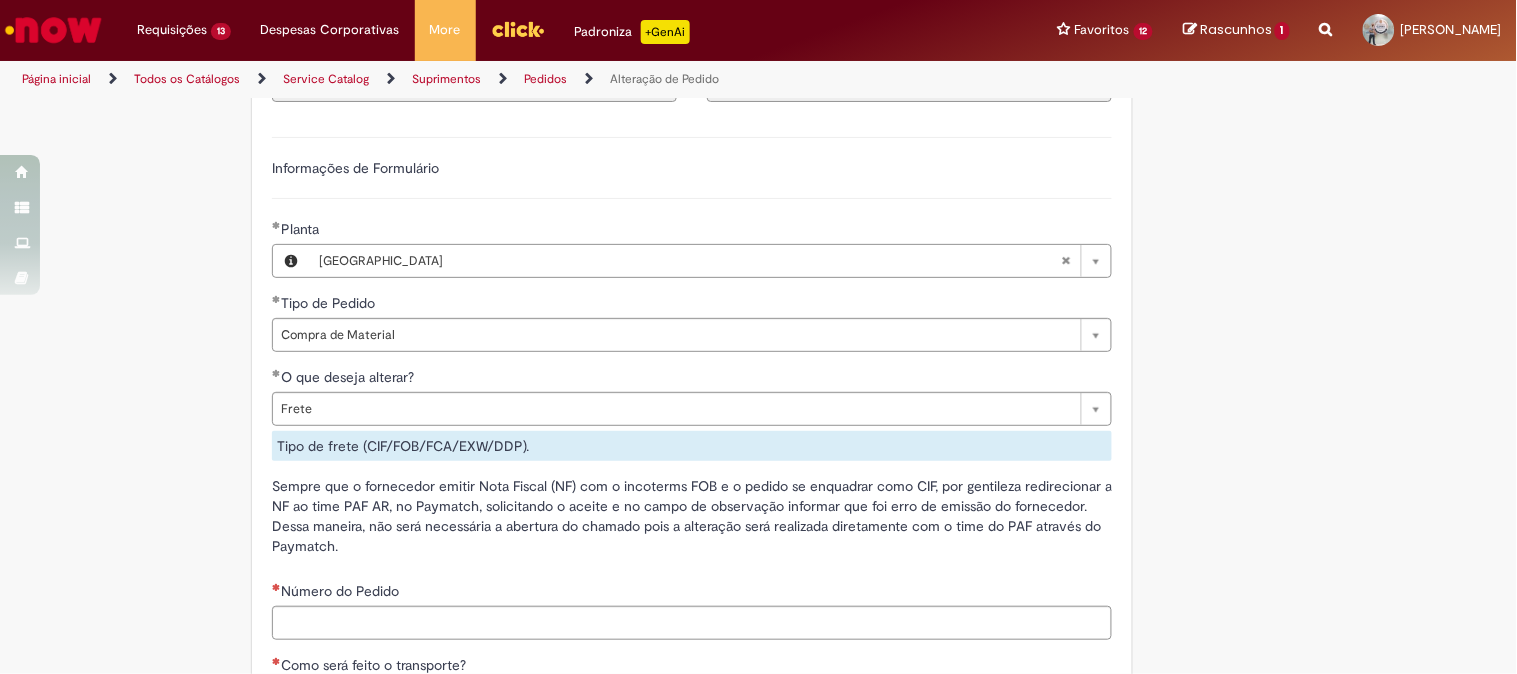 click on "Este item já está em sua lista atual. Se você tentar adicioná-lo novamente, o item atual será substituido  =)
Adicionar a Favoritos
Alteração de Pedido
Solicitar alteração de pedido de material ou serviço
Este chamado é destinado para  alterações no pedido  - preço, quantidade, tipo de frete (CIF/FOB), moeda, chave de confirmação, prazo de pagamento e código de imposto (IVA) – e para alterações de pedido por  DexPara  – conta contábil, centro, centro de custo, PEP, ordem, CNPJ de fornecedor, ou compra de material e serviço.
INFORMAÇÕES IMPORTANTES PARA ALTERAÇÃO DE PREÇO:
Pedidos de contrato:  A solicitação será confrontada com o valor acordado  em contrato  e só será modificado caso seja identificado algum  erro  na negociação ou no cálculo do preço.
É obrigatório anexar o e-mail com a solicitação do fornecedor!
Nimbi" at bounding box center [661, 163] 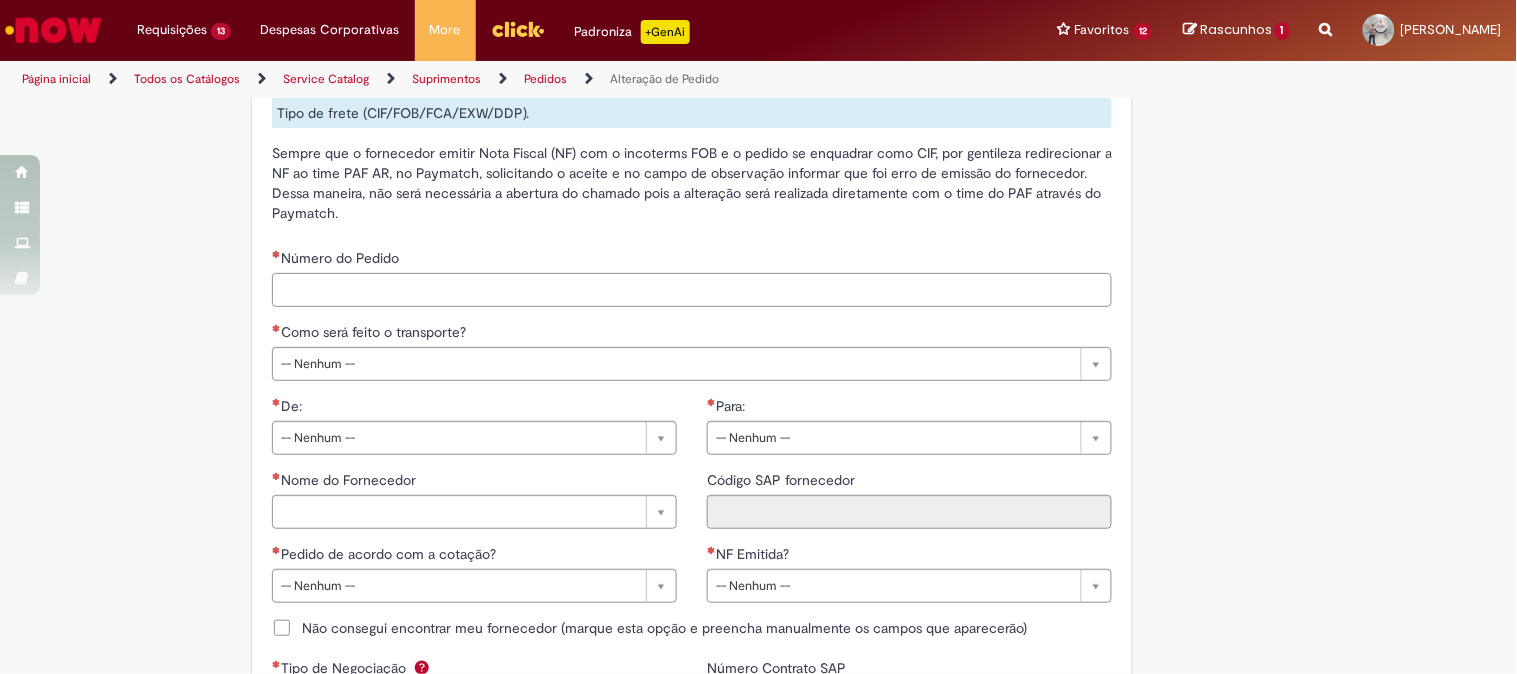 click on "Número do Pedido" at bounding box center [692, 290] 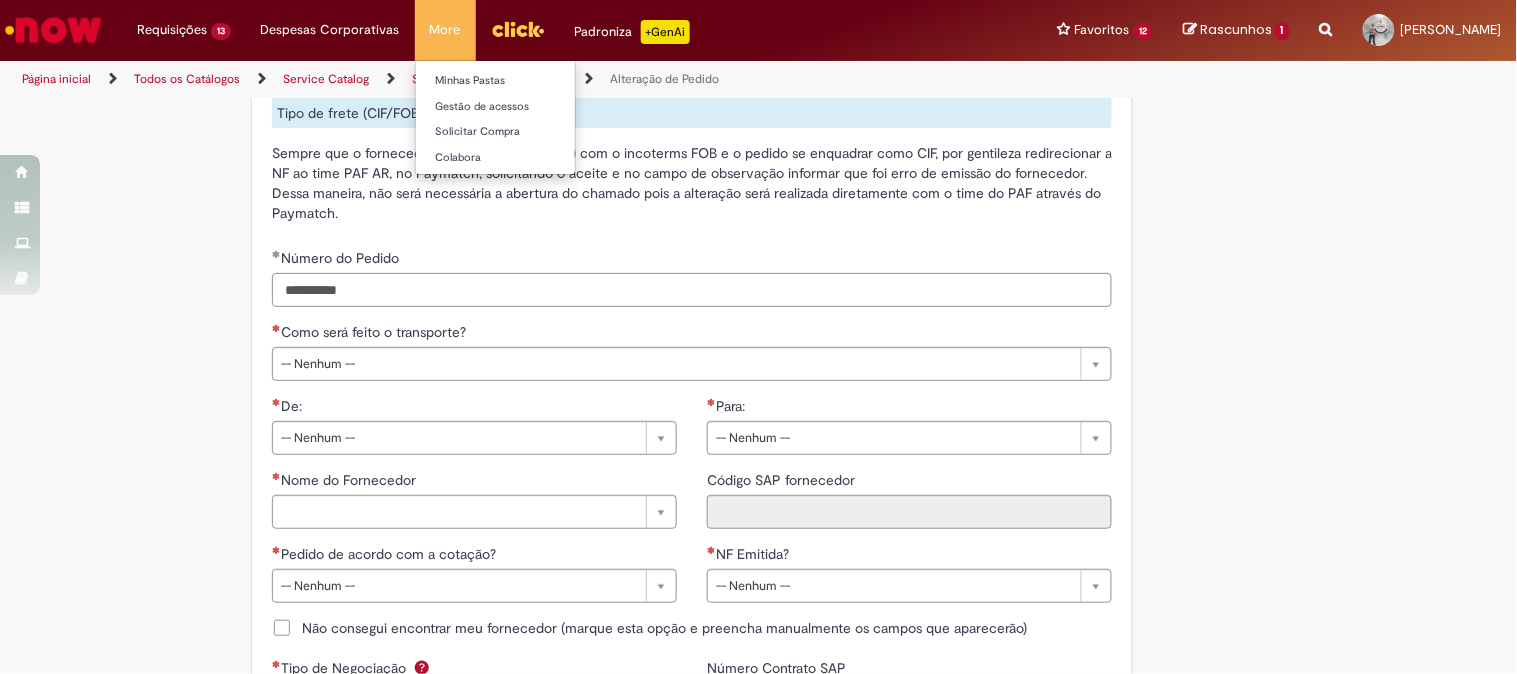 type on "**********" 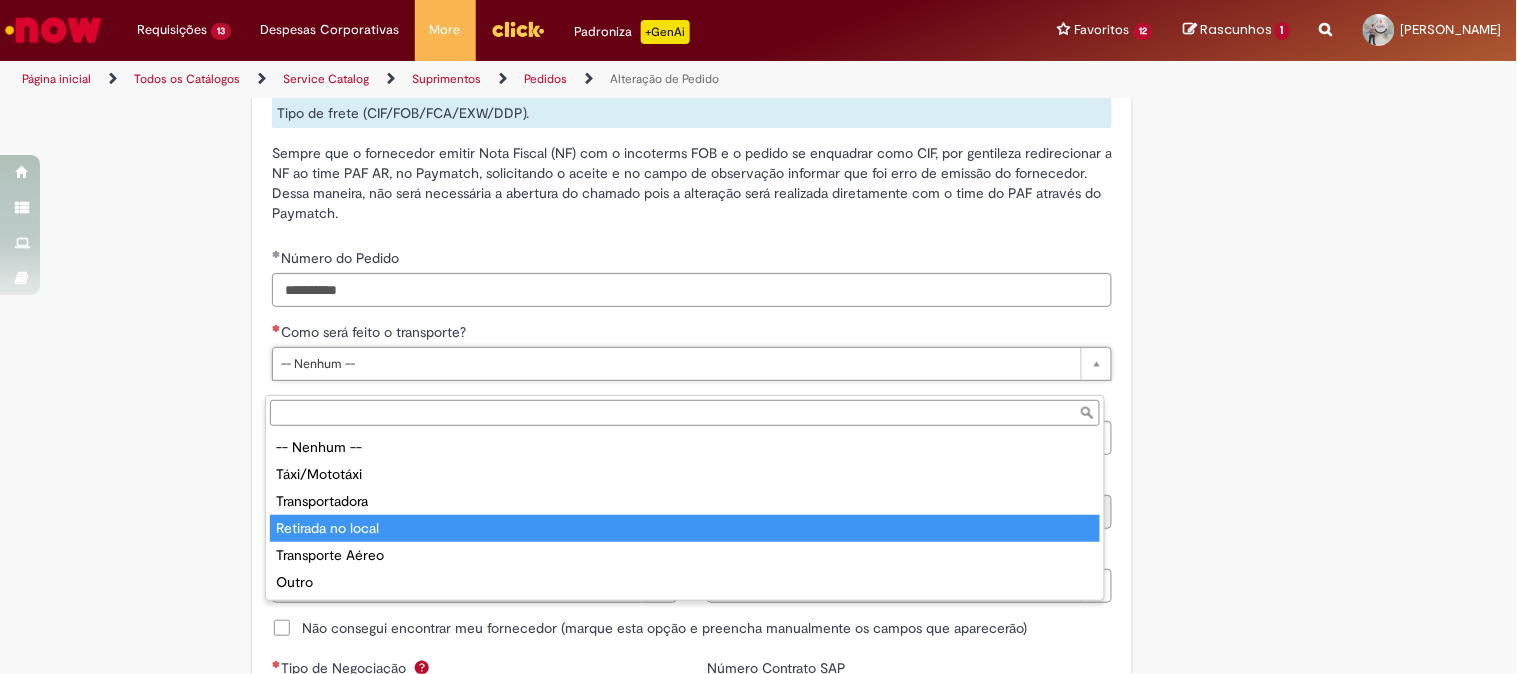 type on "**********" 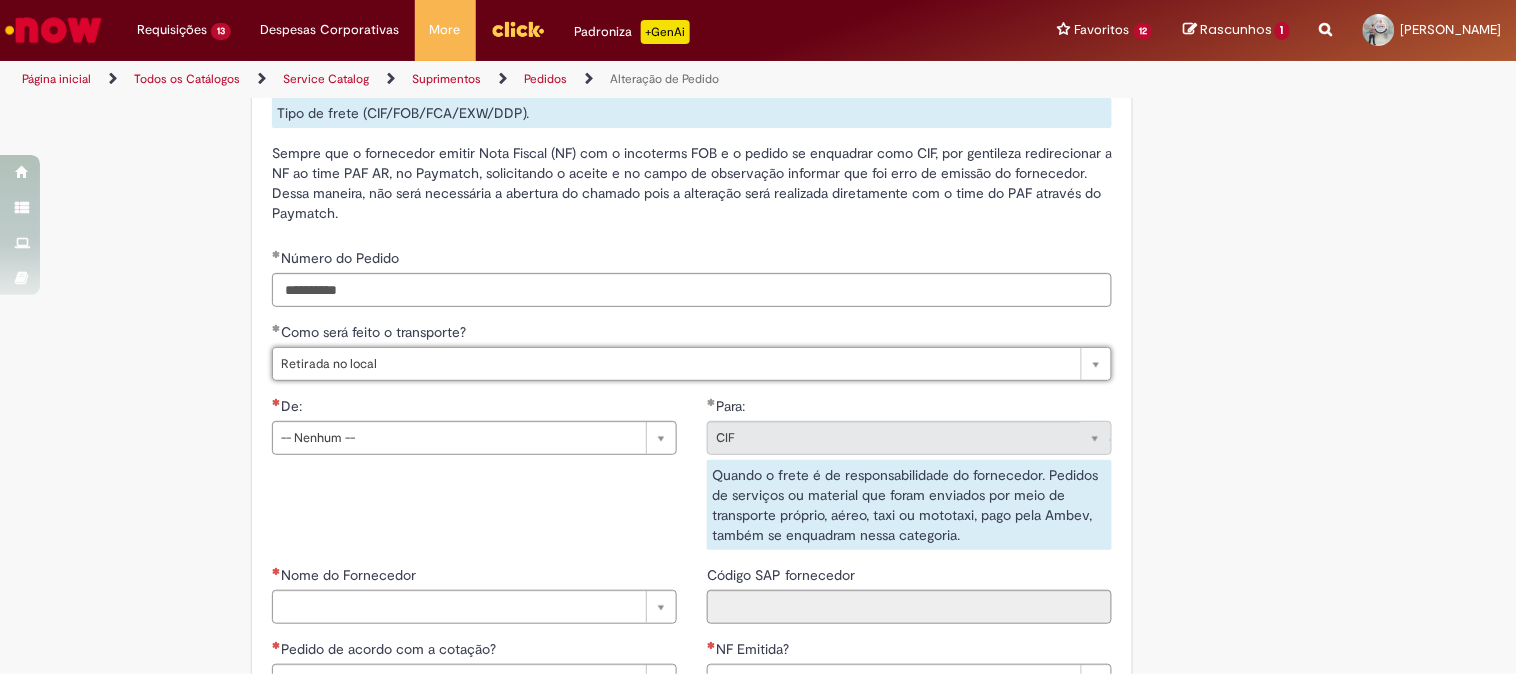scroll, scrollTop: 1666, scrollLeft: 0, axis: vertical 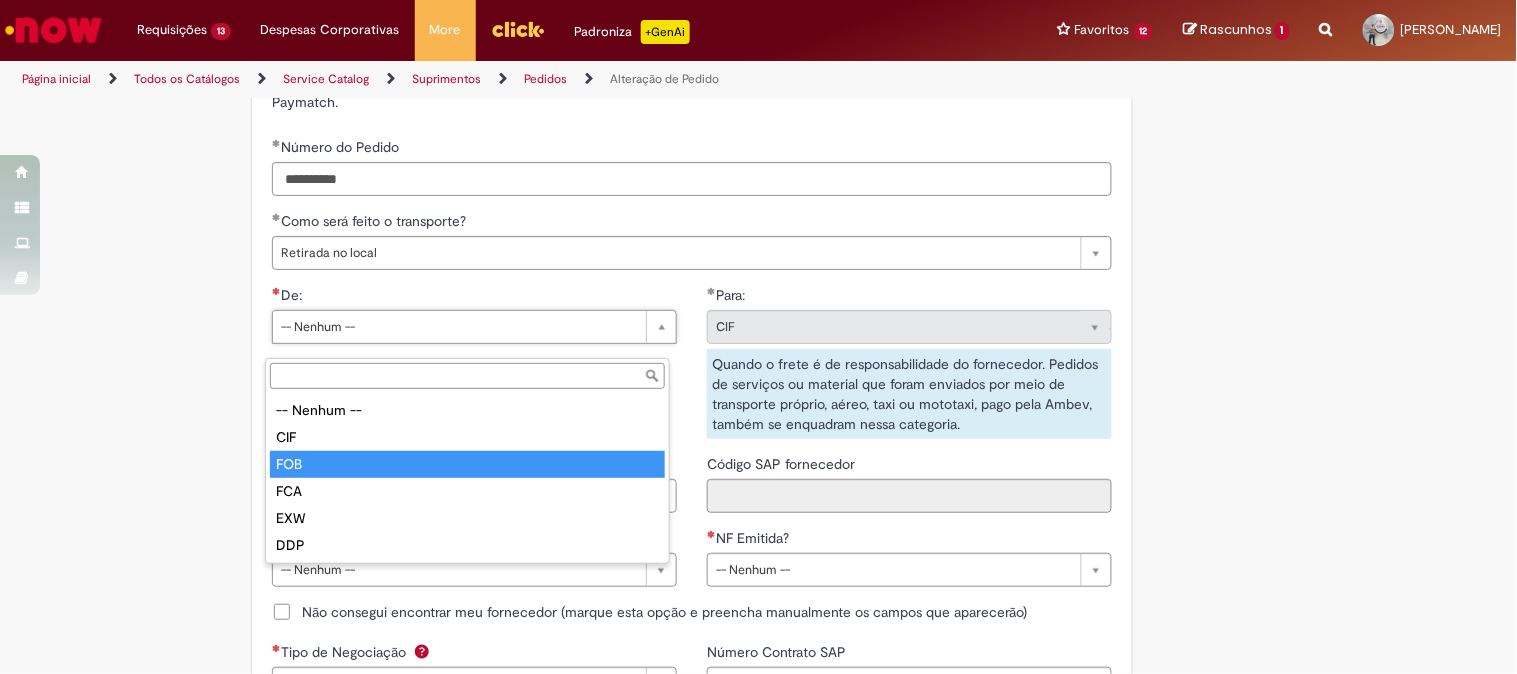 type on "***" 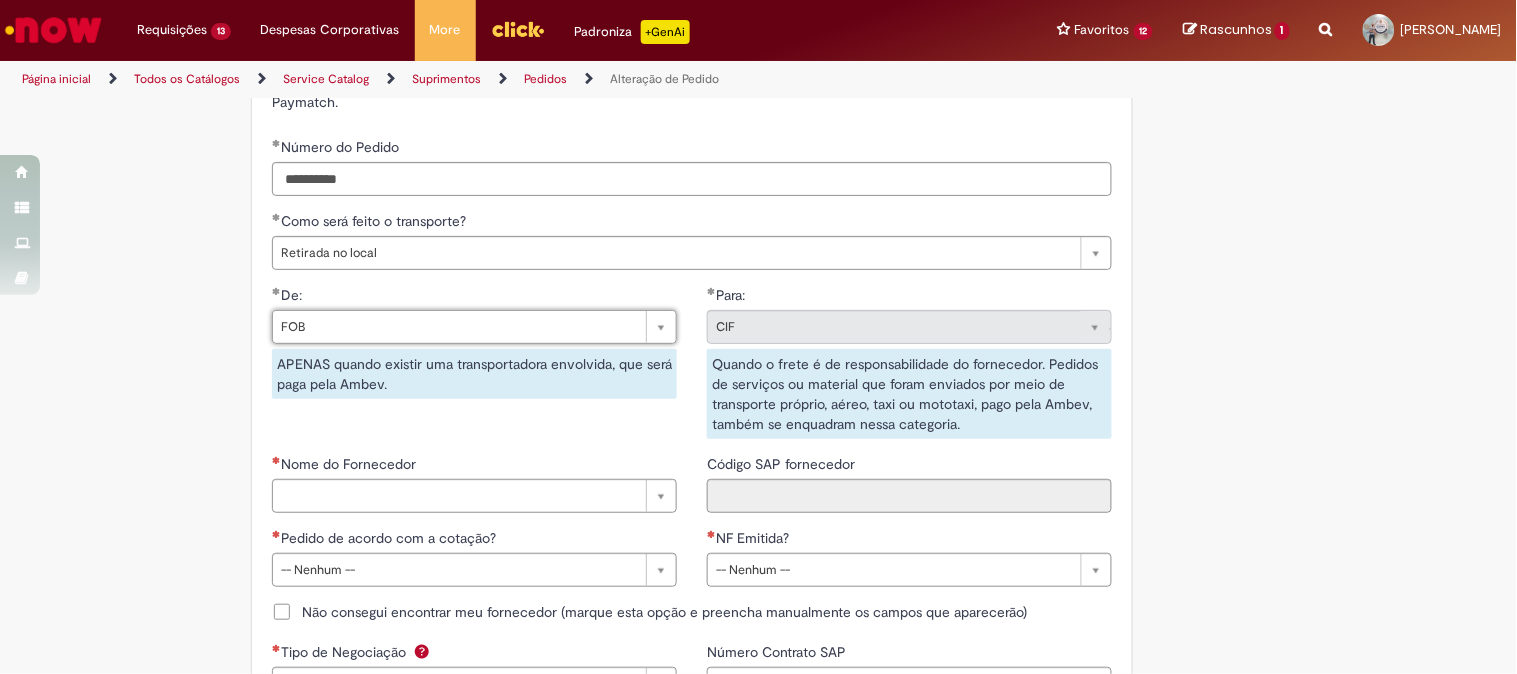 click on "Este item já está em sua lista atual. Se você tentar adicioná-lo novamente, o item atual será substituido  =)
Adicionar a Favoritos
Alteração de Pedido
Solicitar alteração de pedido de material ou serviço
Este chamado é destinado para  alterações no pedido  - preço, quantidade, tipo de frete (CIF/FOB), moeda, chave de confirmação, prazo de pagamento e código de imposto (IVA) – e para alterações de pedido por  DexPara  – conta contábil, centro, centro de custo, PEP, ordem, CNPJ de fornecedor, ou compra de material e serviço.
INFORMAÇÕES IMPORTANTES PARA ALTERAÇÃO DE PREÇO:
Pedidos de contrato:  A solicitação será confrontada com o valor acordado  em contrato  e só será modificado caso seja identificado algum  erro  na negociação ou no cálculo do preço.
É obrigatório anexar o e-mail com a solicitação do fornecedor!" at bounding box center (759, -233) 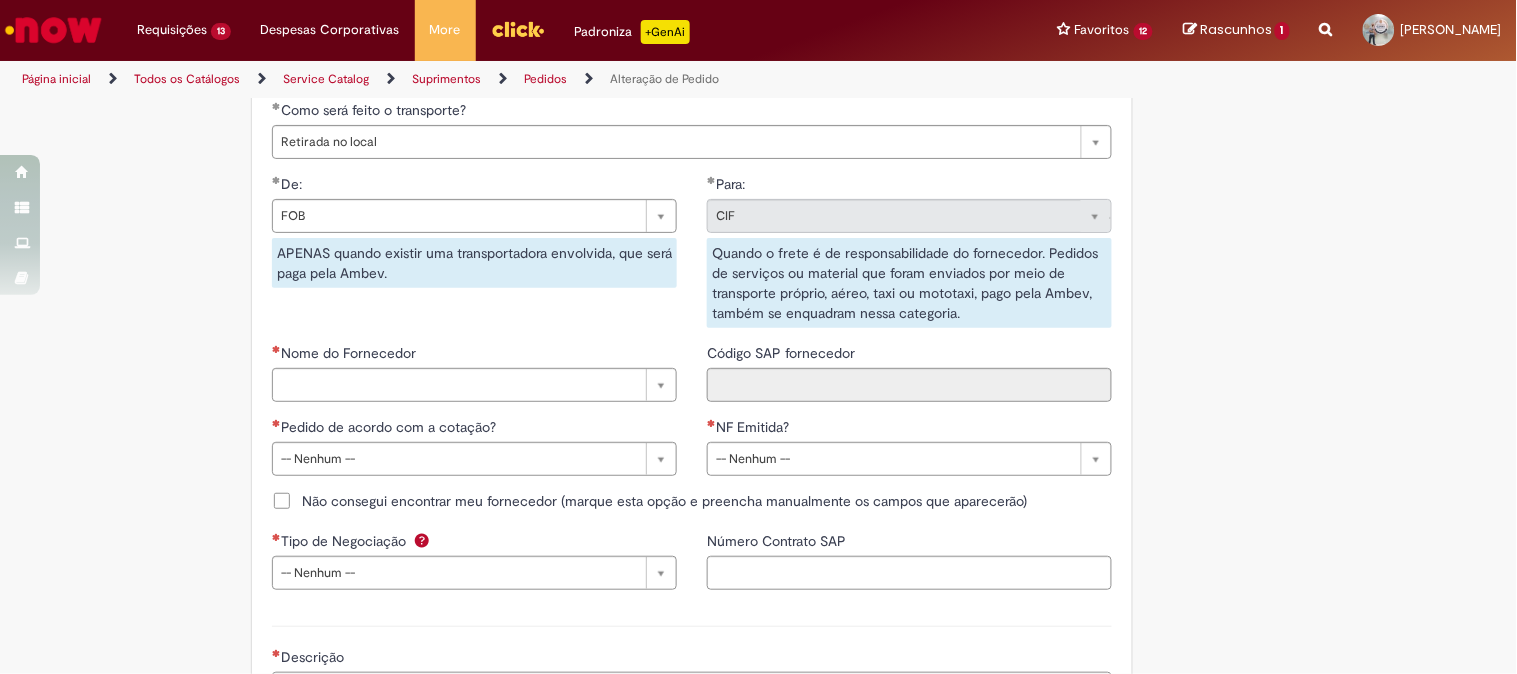 scroll, scrollTop: 1888, scrollLeft: 0, axis: vertical 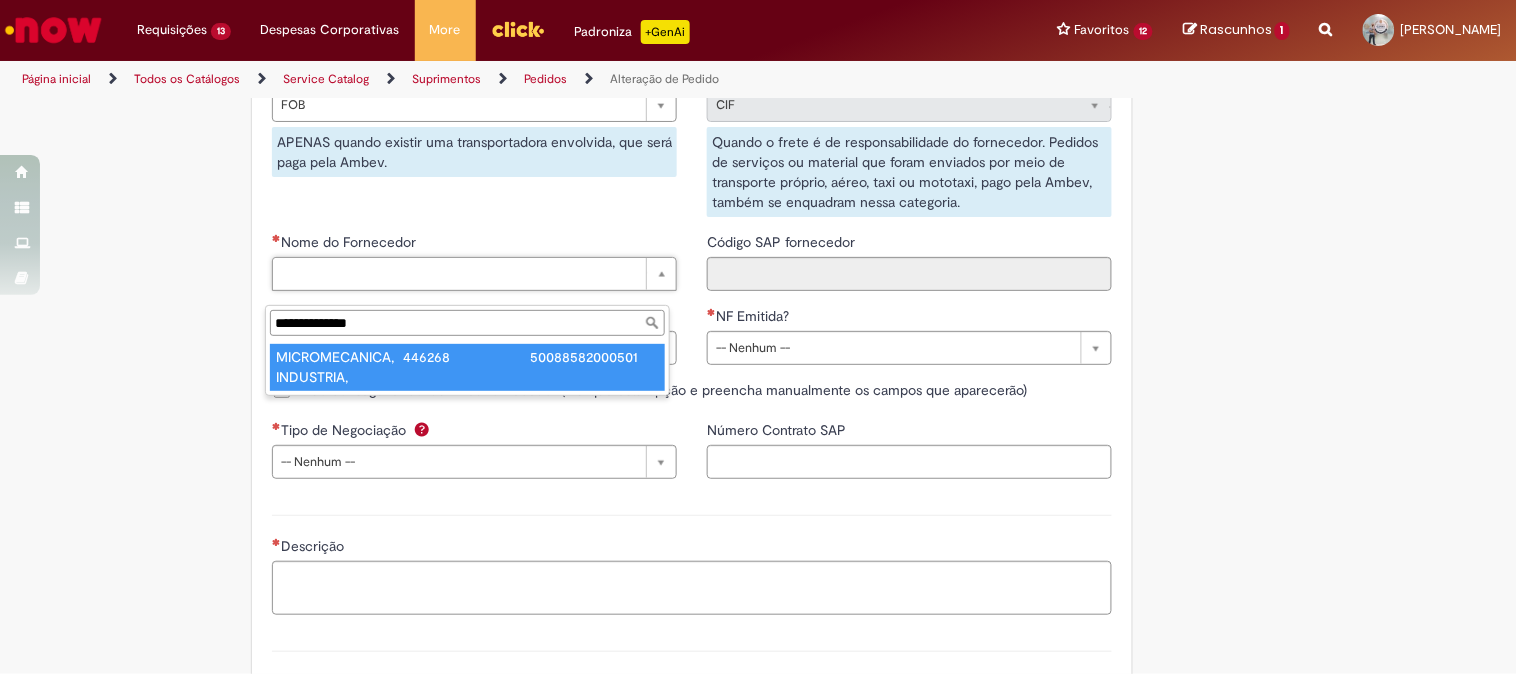 type on "**********" 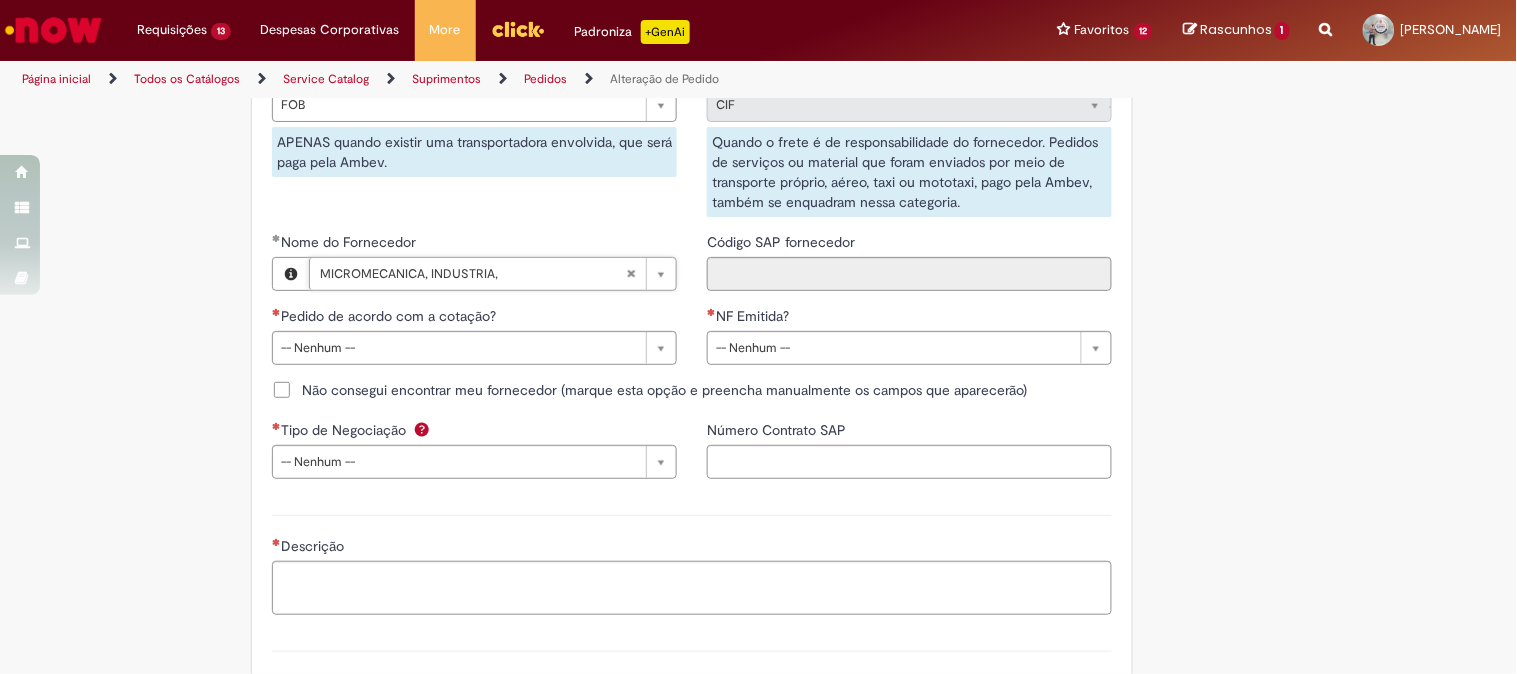 type on "******" 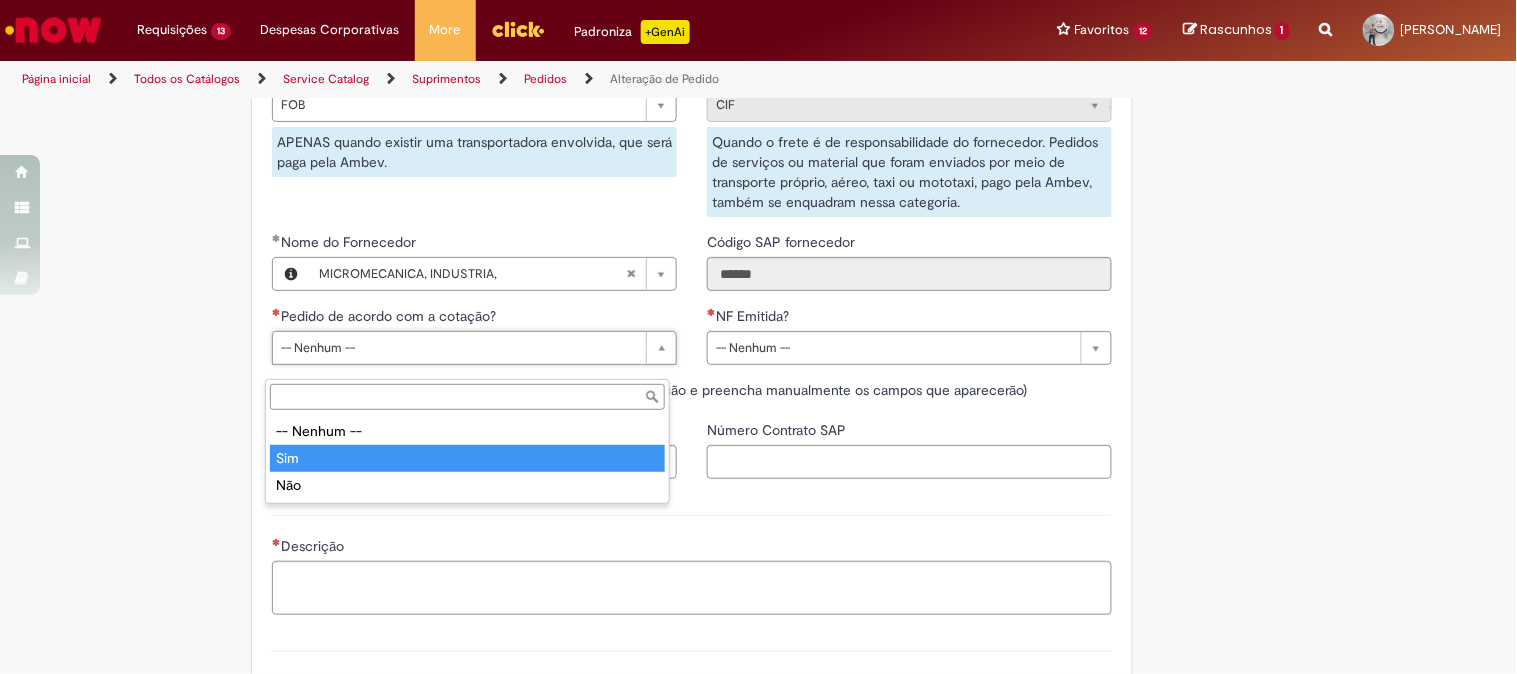 type on "***" 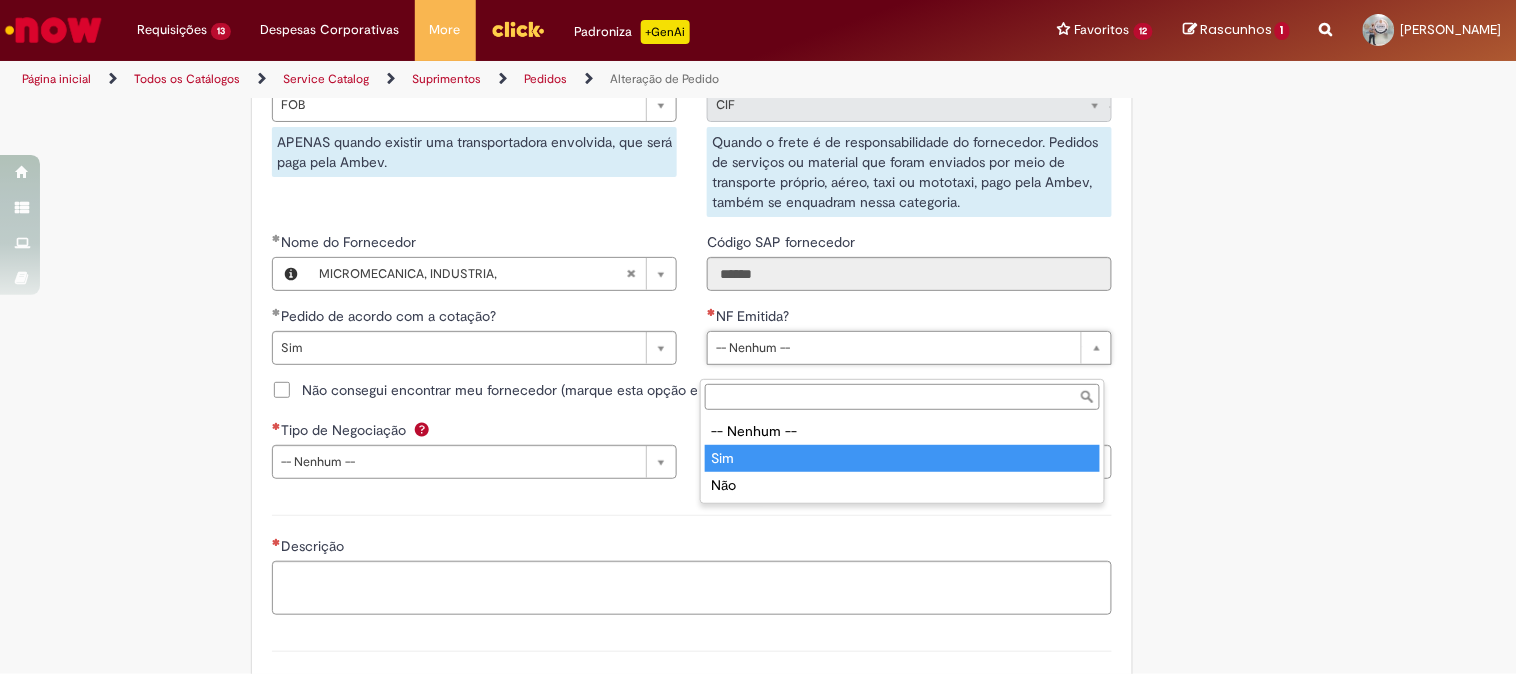 type on "***" 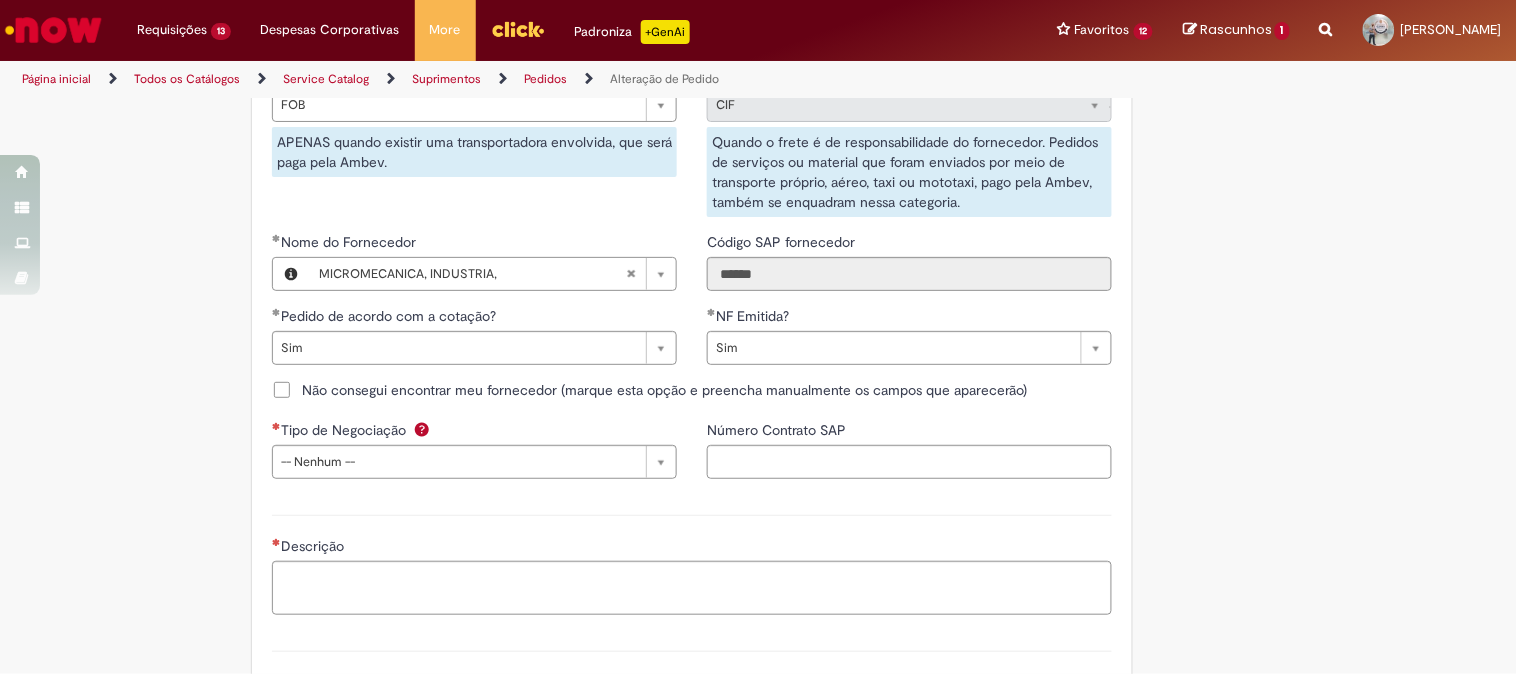 drag, startPoint x: 1255, startPoint y: 383, endPoint x: 1245, endPoint y: 382, distance: 10.049875 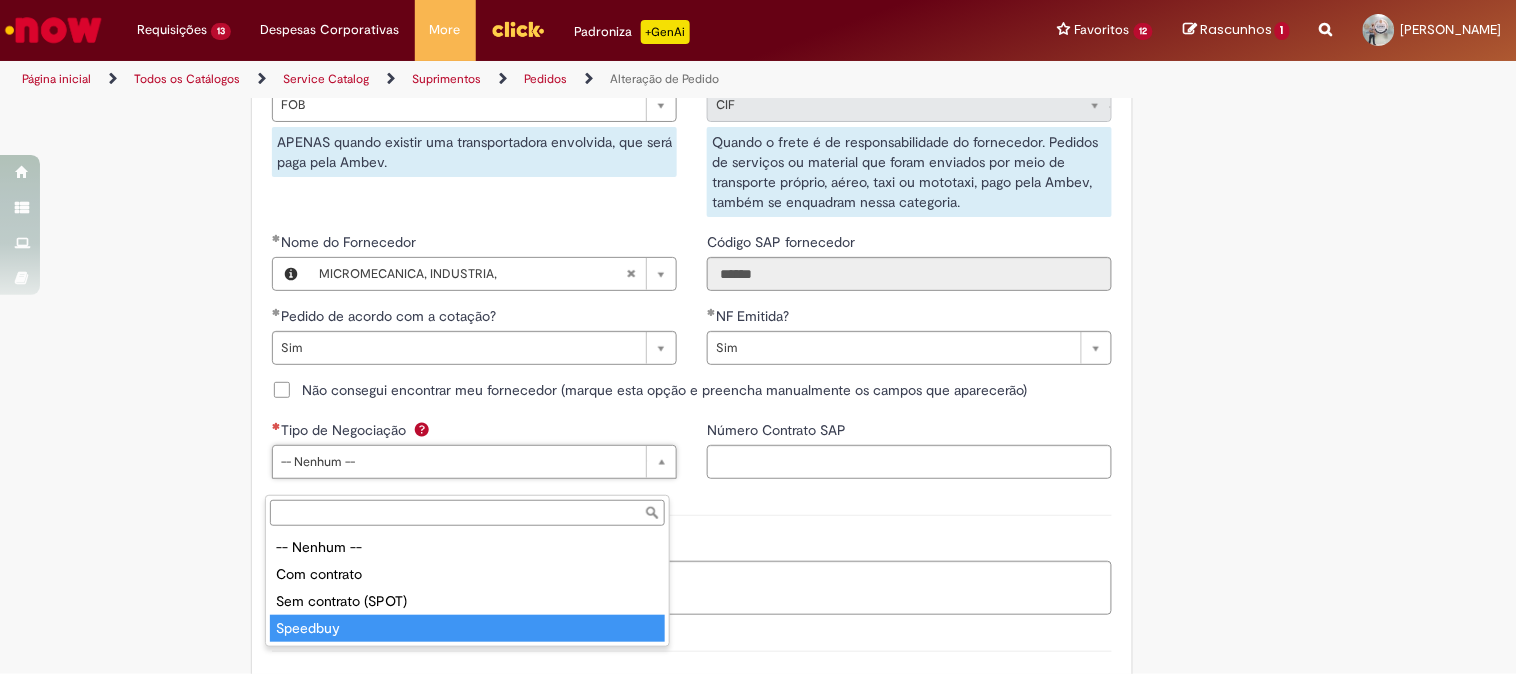 type on "********" 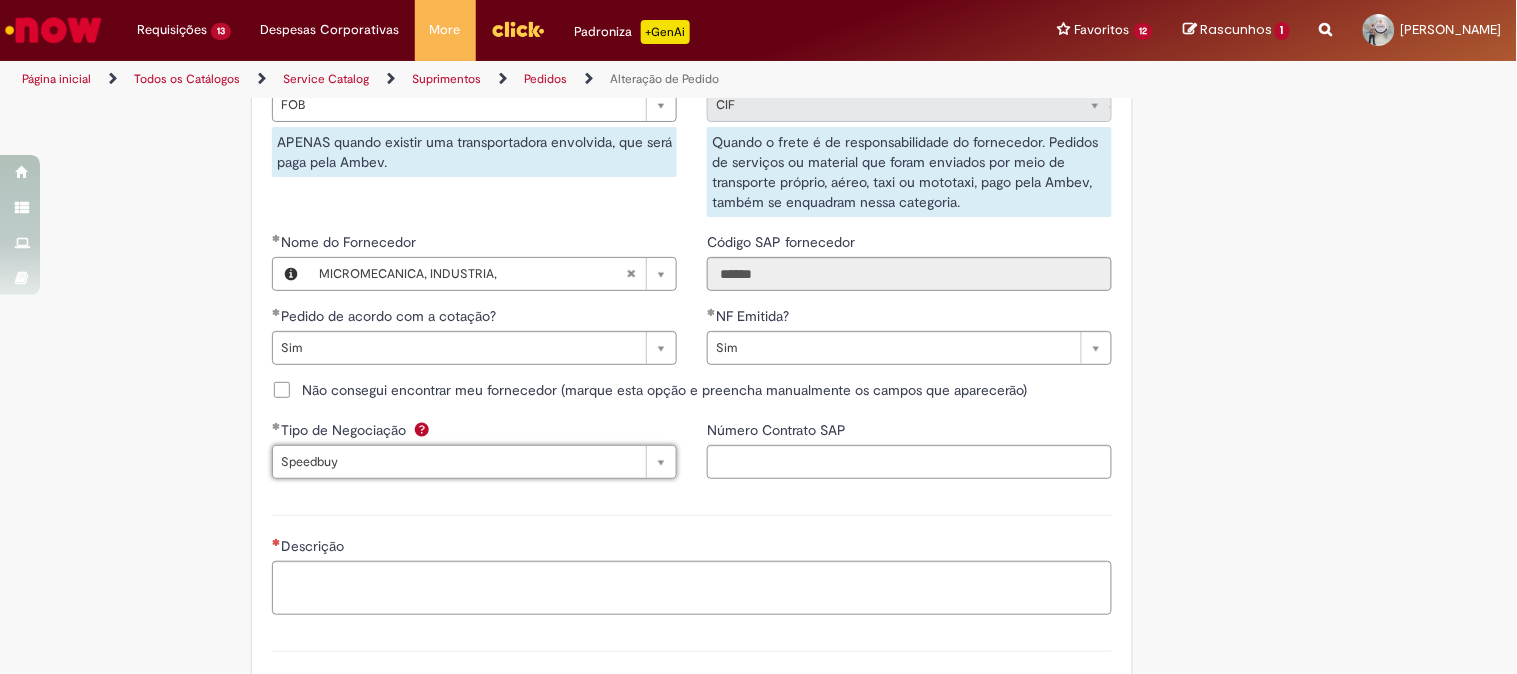 click on "Tire dúvidas com LupiAssist    +GenAI
Oi! Eu sou LupiAssist, uma Inteligência Artificial Generativa em constante aprendizado   Meu conteúdo é monitorado para trazer uma melhor experiência
Dúvidas comuns:
Só mais um instante, estou consultando nossas bases de conhecimento  e escrevendo a melhor resposta pra você!
Title
Lorem ipsum dolor sit amet    Fazer uma nova pergunta
Gerei esta resposta utilizando IA Generativa em conjunto com os nossos padrões. Em caso de divergência, os documentos oficiais prevalecerão.
Saiba mais em:
Ou ligue para:
E aí, te ajudei?
Sim, obrigado!" at bounding box center [758, -455] 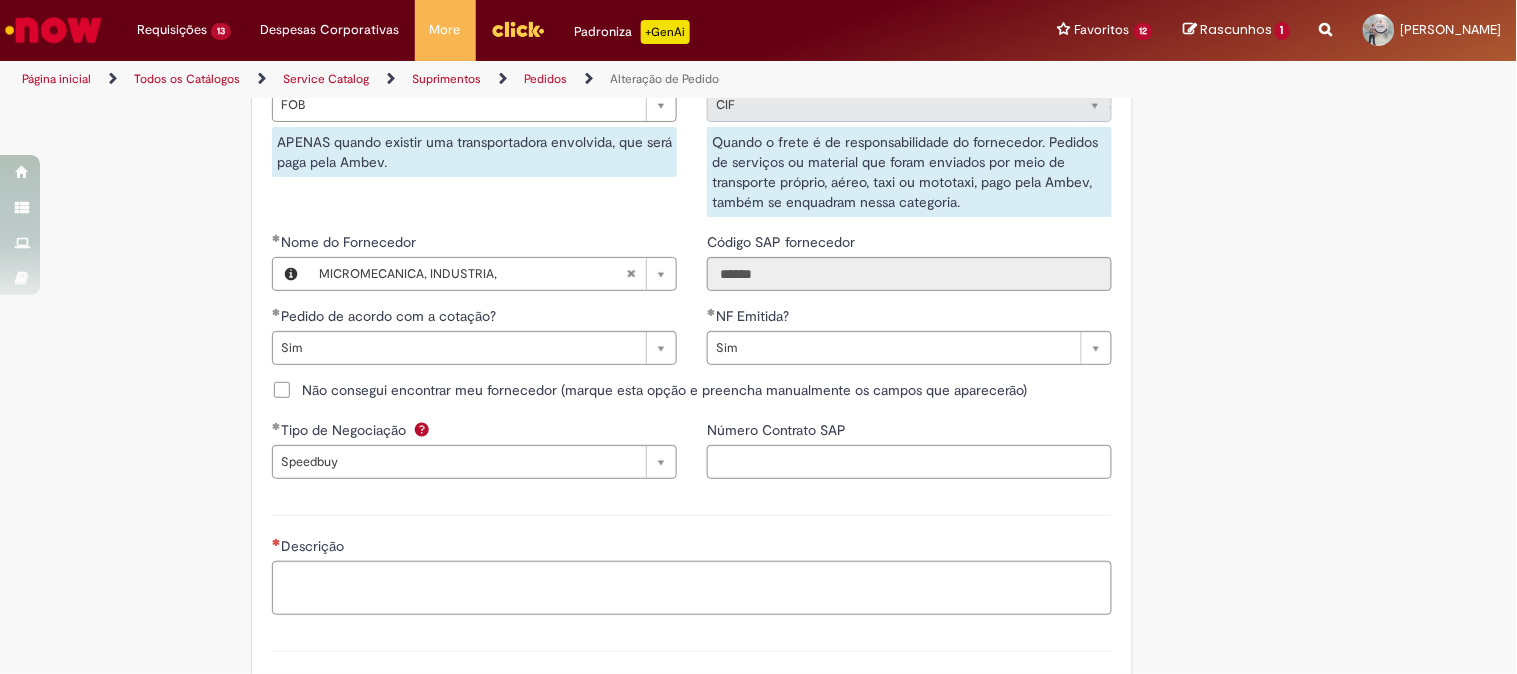 scroll, scrollTop: 2111, scrollLeft: 0, axis: vertical 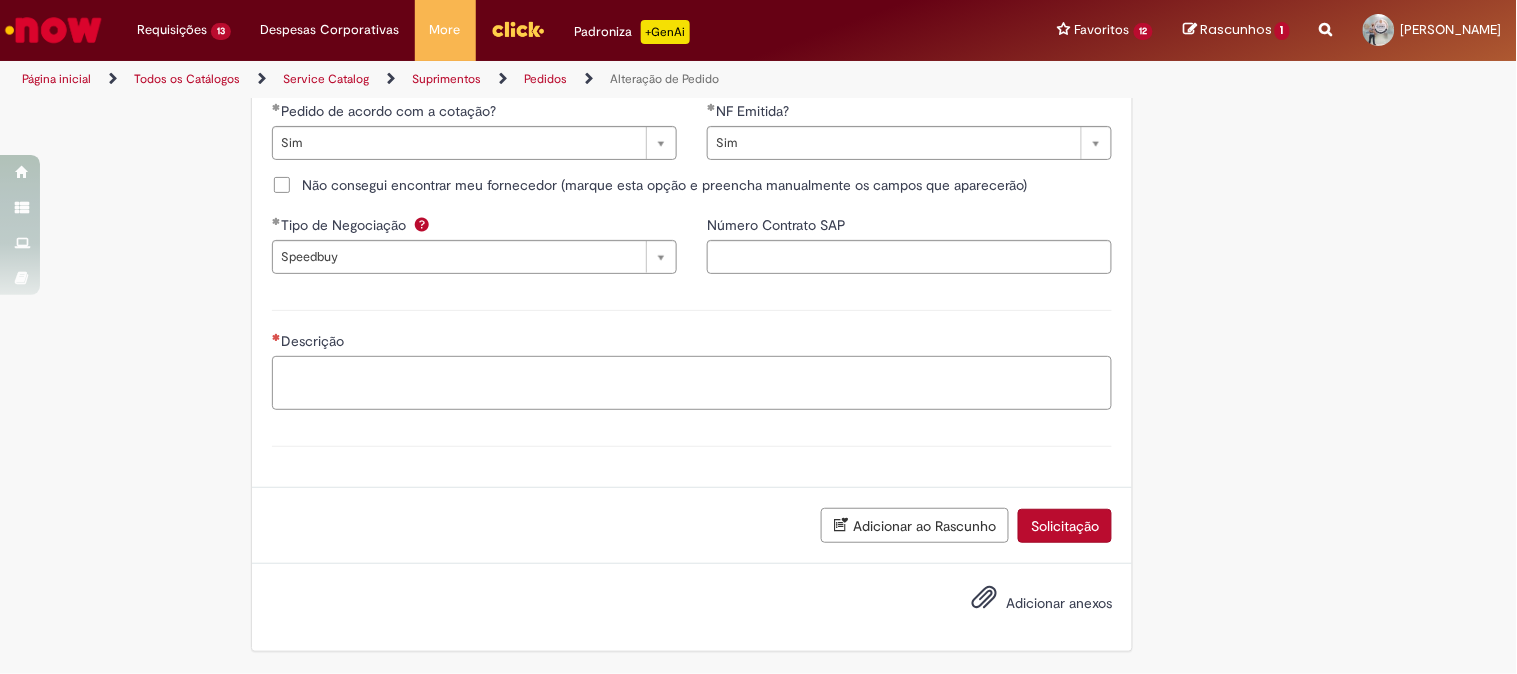 click on "Descrição" at bounding box center [692, 383] 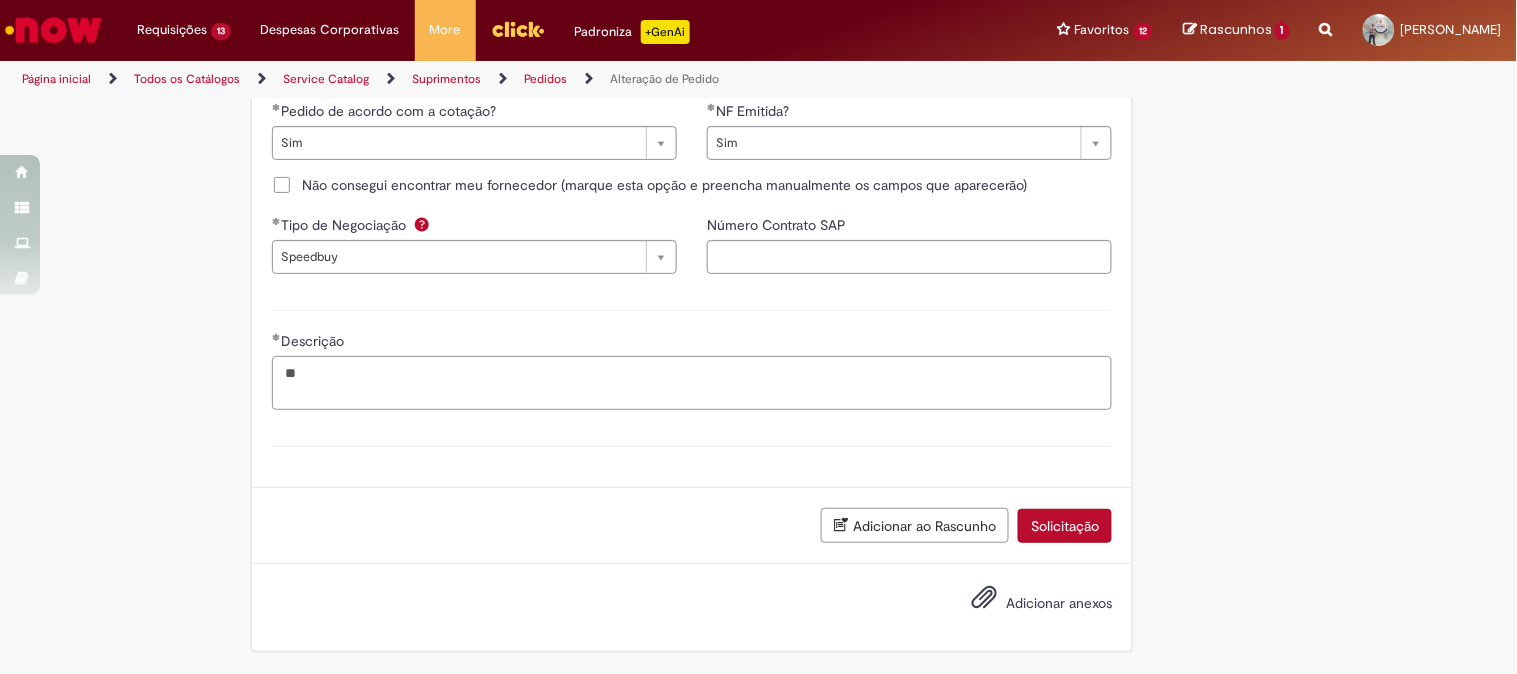 type on "*" 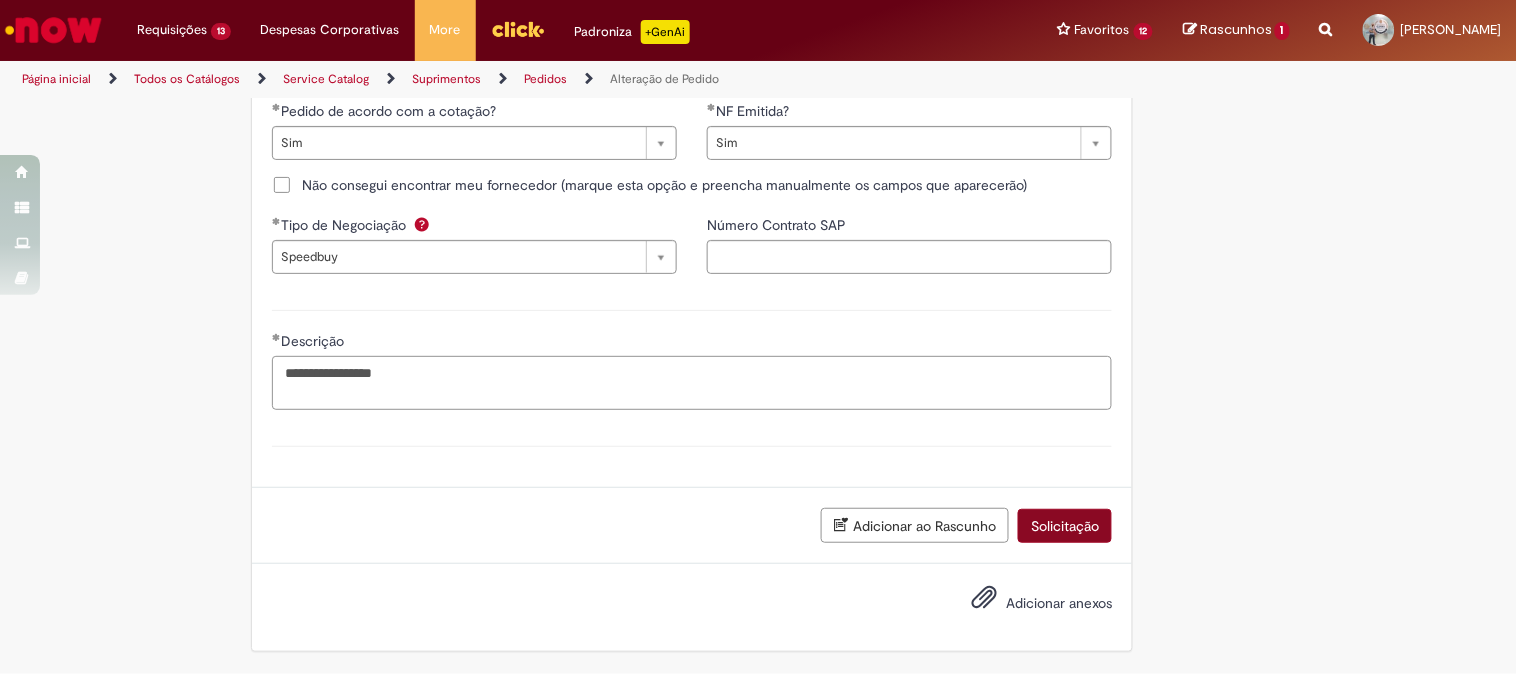 type on "**********" 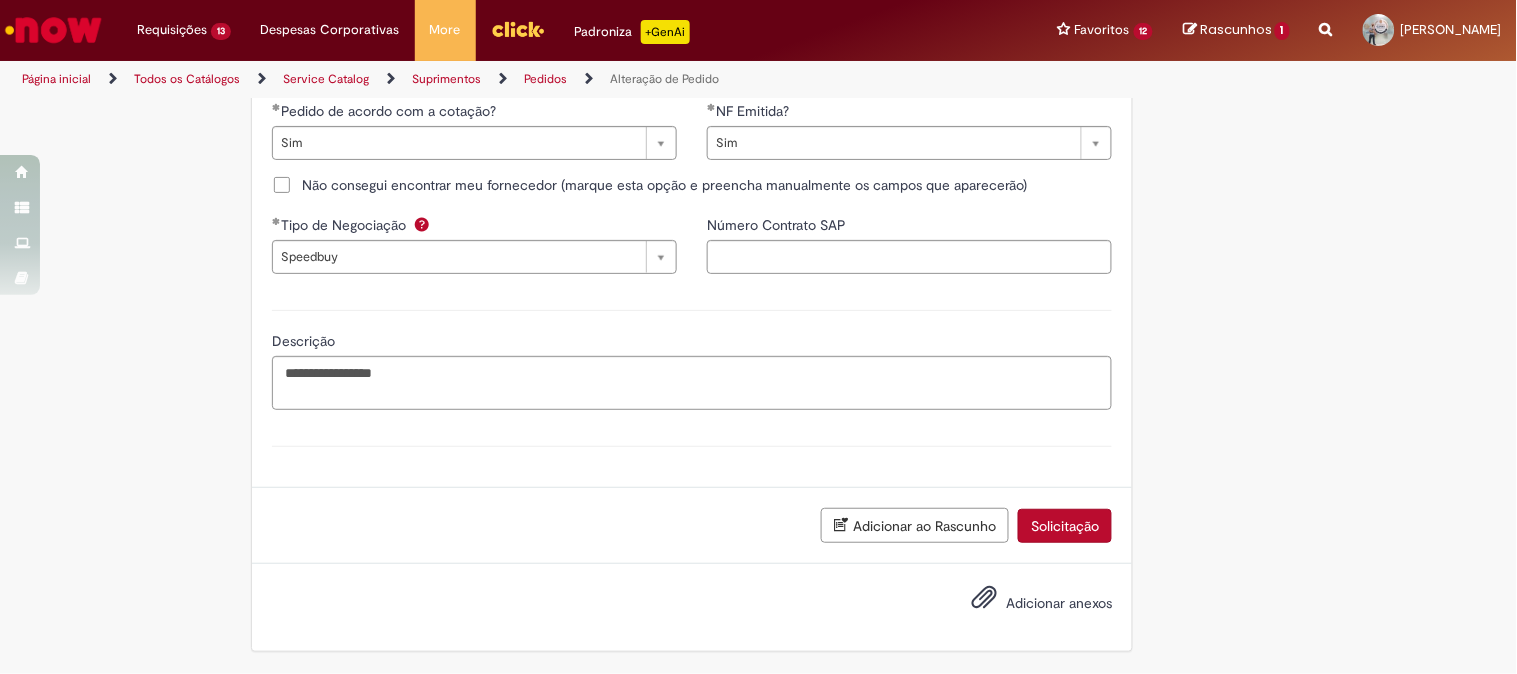 click on "Solicitação" at bounding box center [1065, 526] 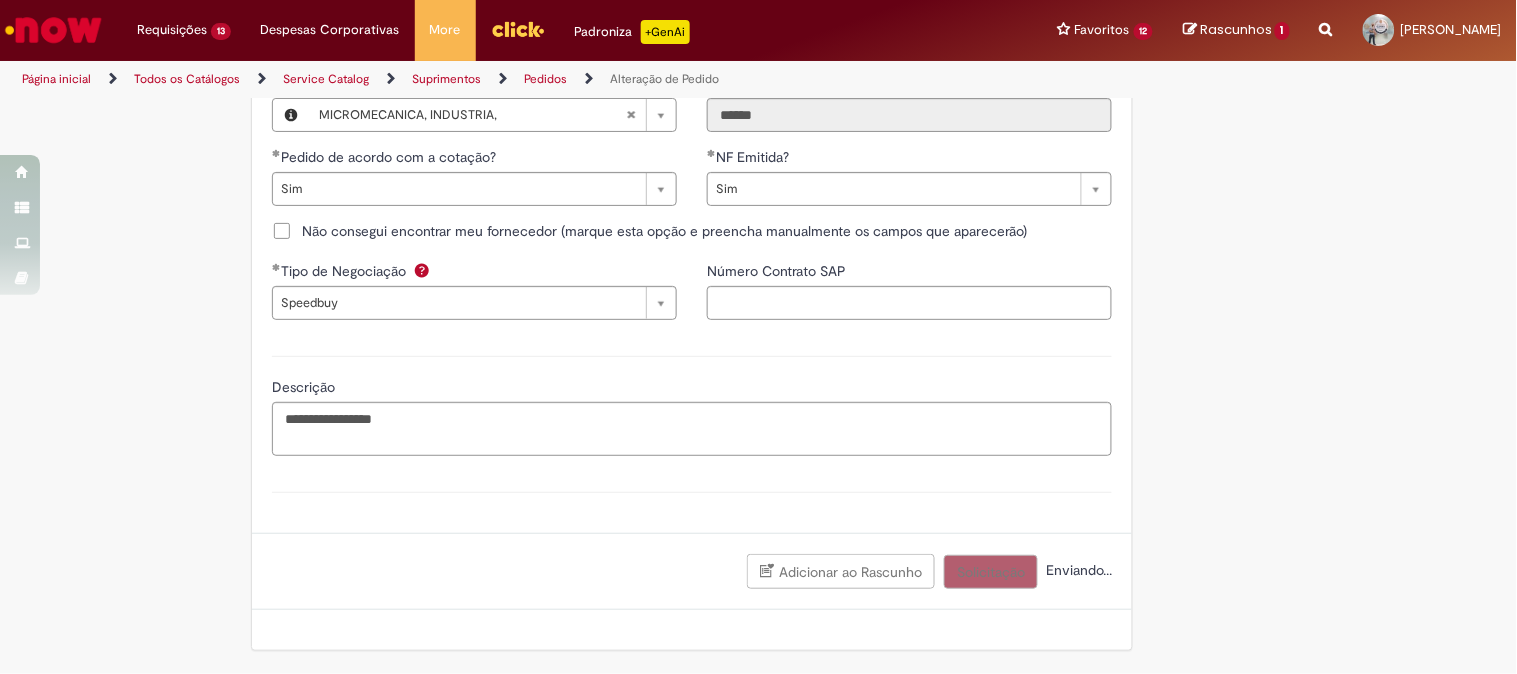 scroll, scrollTop: 2068, scrollLeft: 0, axis: vertical 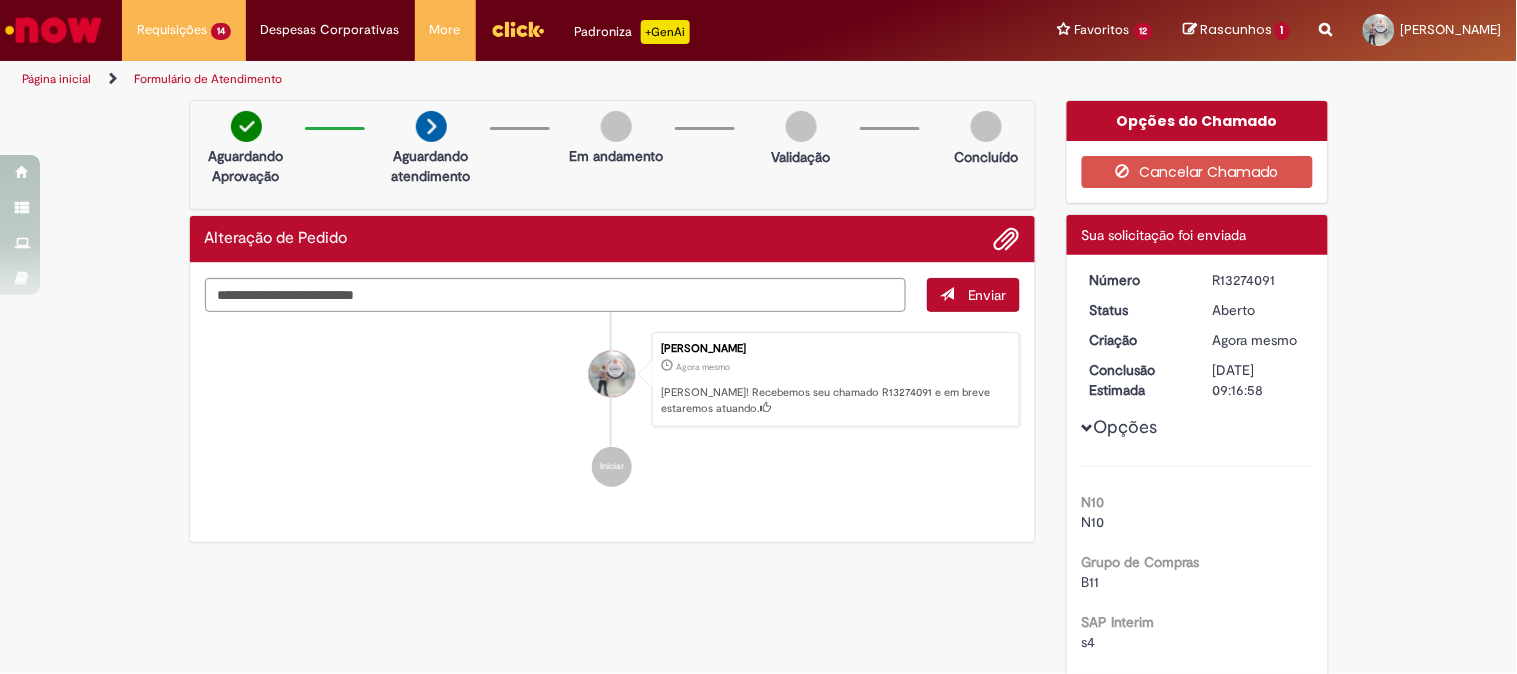 click on "R13274091" at bounding box center [1259, 280] 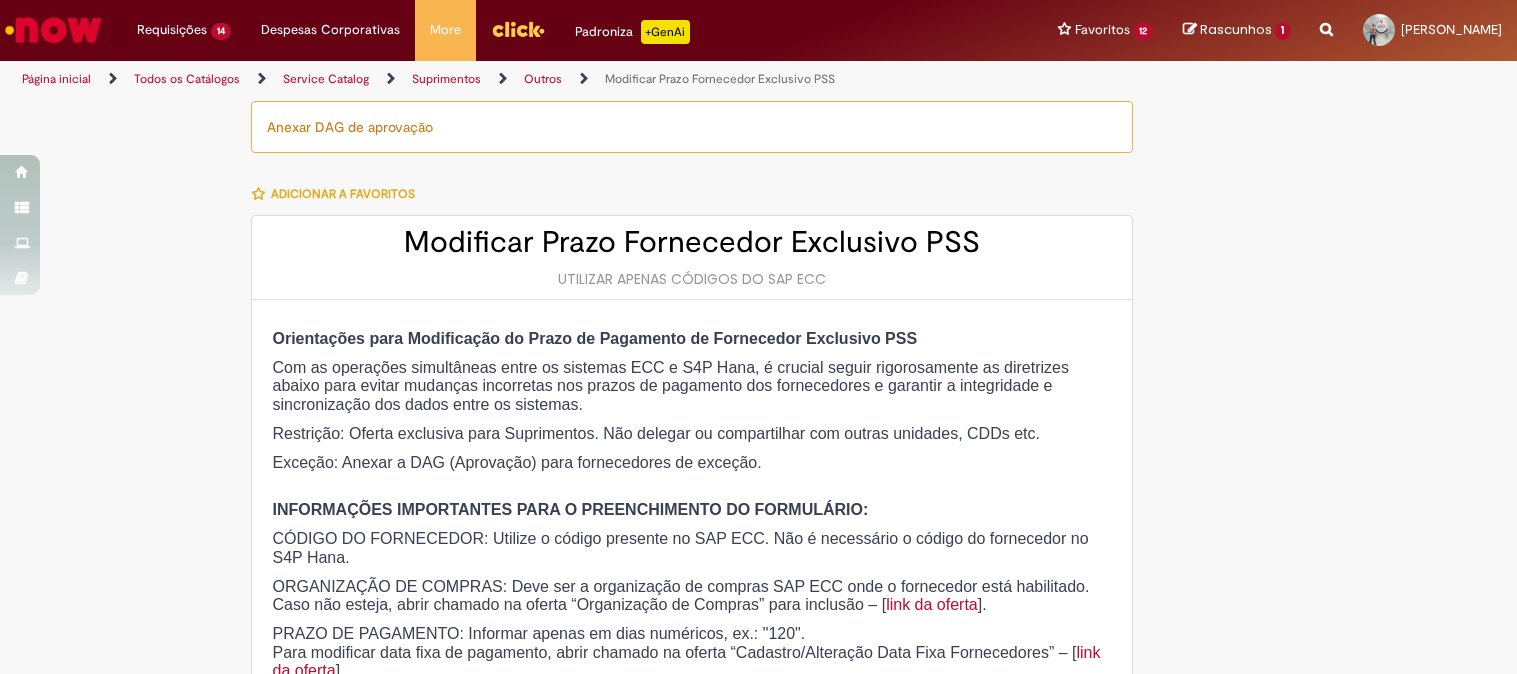 scroll, scrollTop: 0, scrollLeft: 0, axis: both 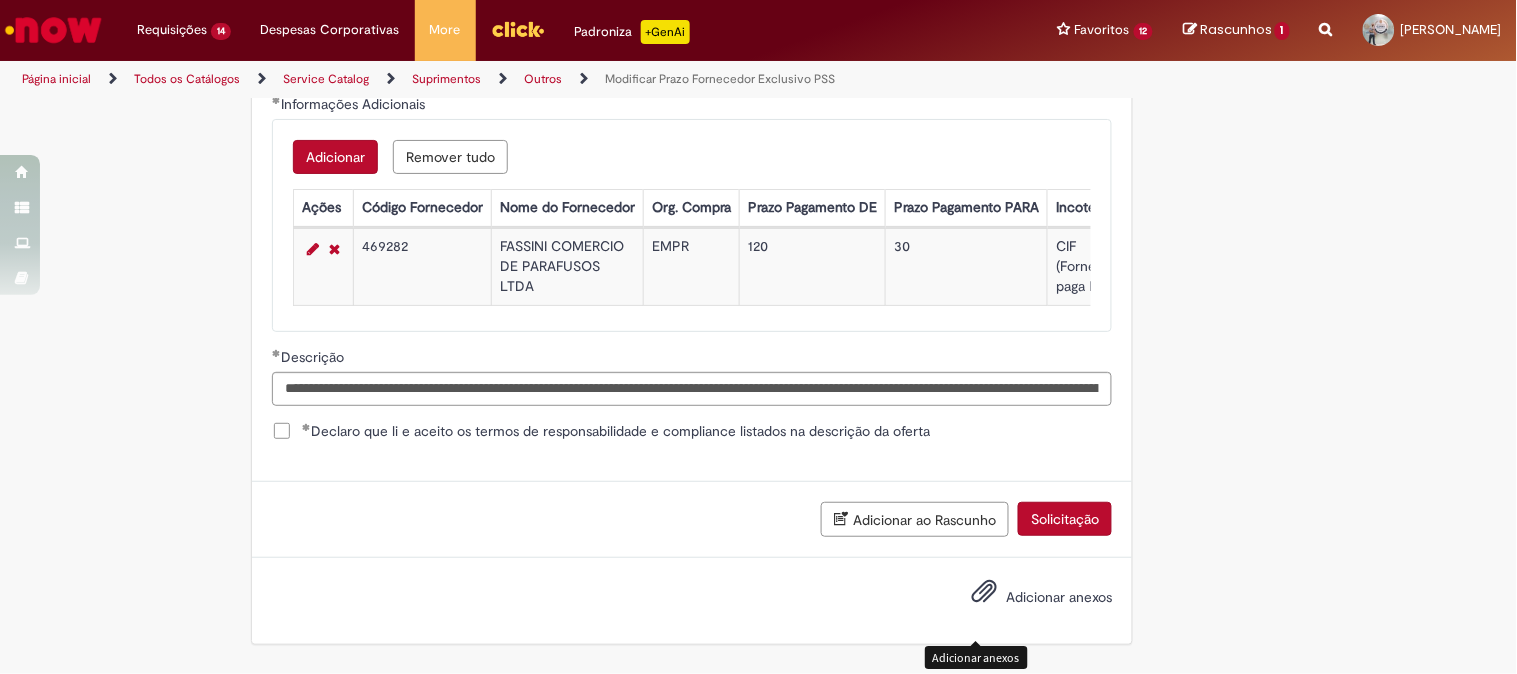 click at bounding box center [984, 592] 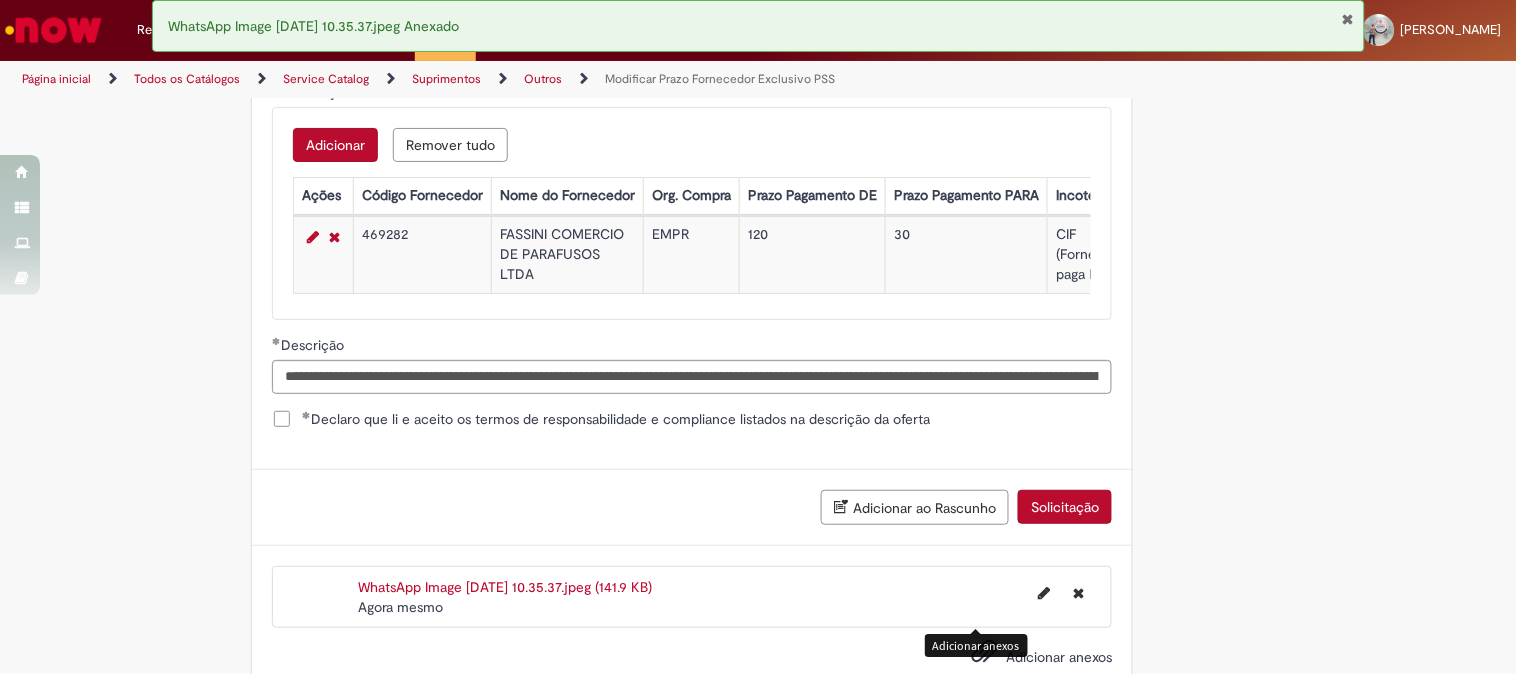 scroll, scrollTop: 1442, scrollLeft: 0, axis: vertical 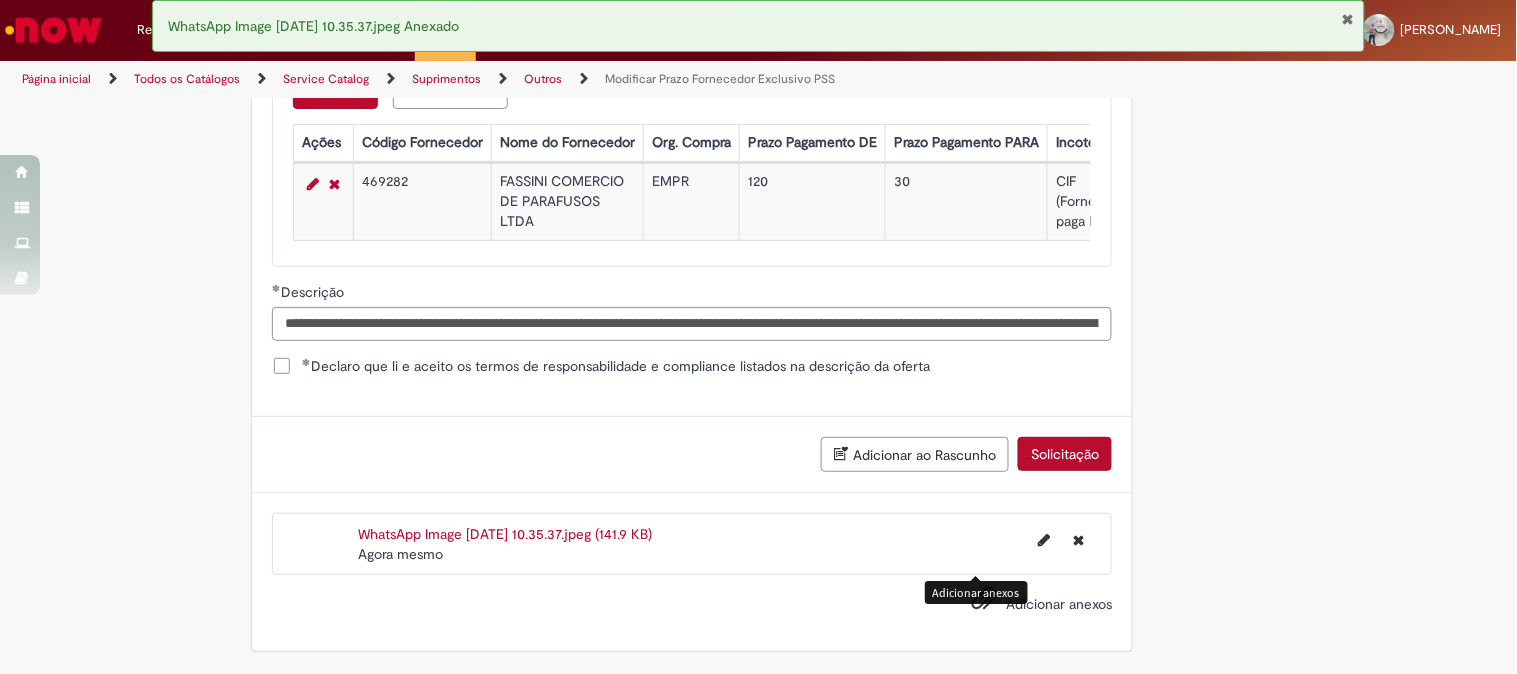 click on "Solicitação" at bounding box center [1065, 454] 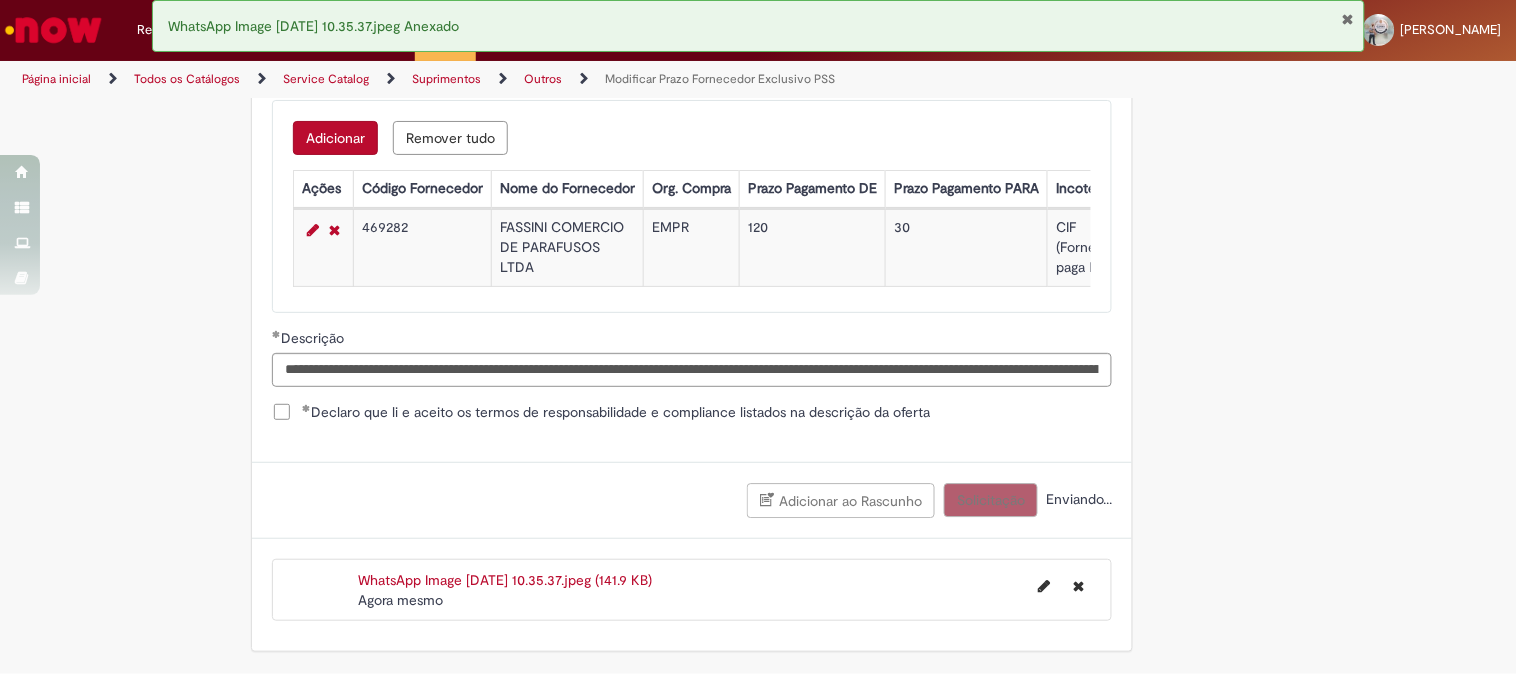 scroll, scrollTop: 1395, scrollLeft: 0, axis: vertical 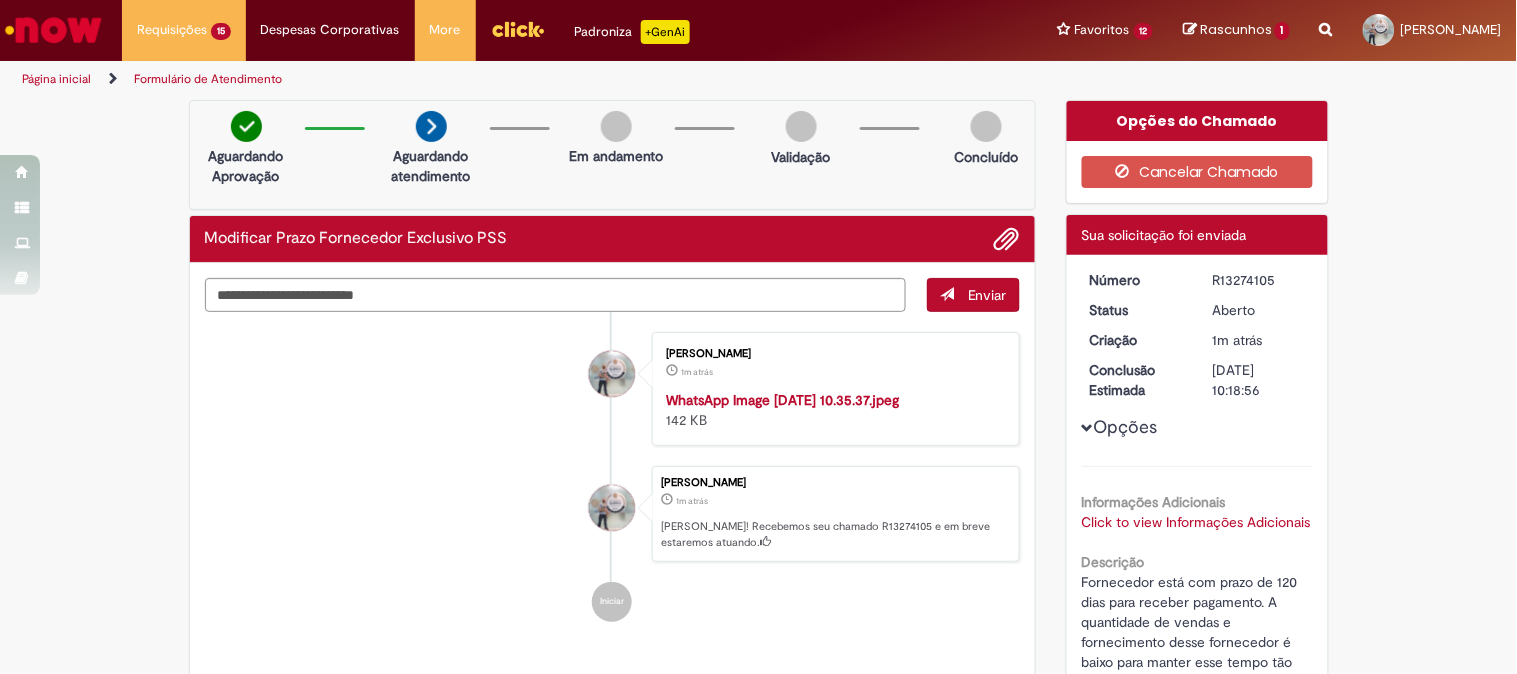 click on "[PERSON_NAME]
1m atrás 1m atrás
WhatsApp Image [DATE] 10.35.37.jpeg  142 KB" at bounding box center (613, 389) 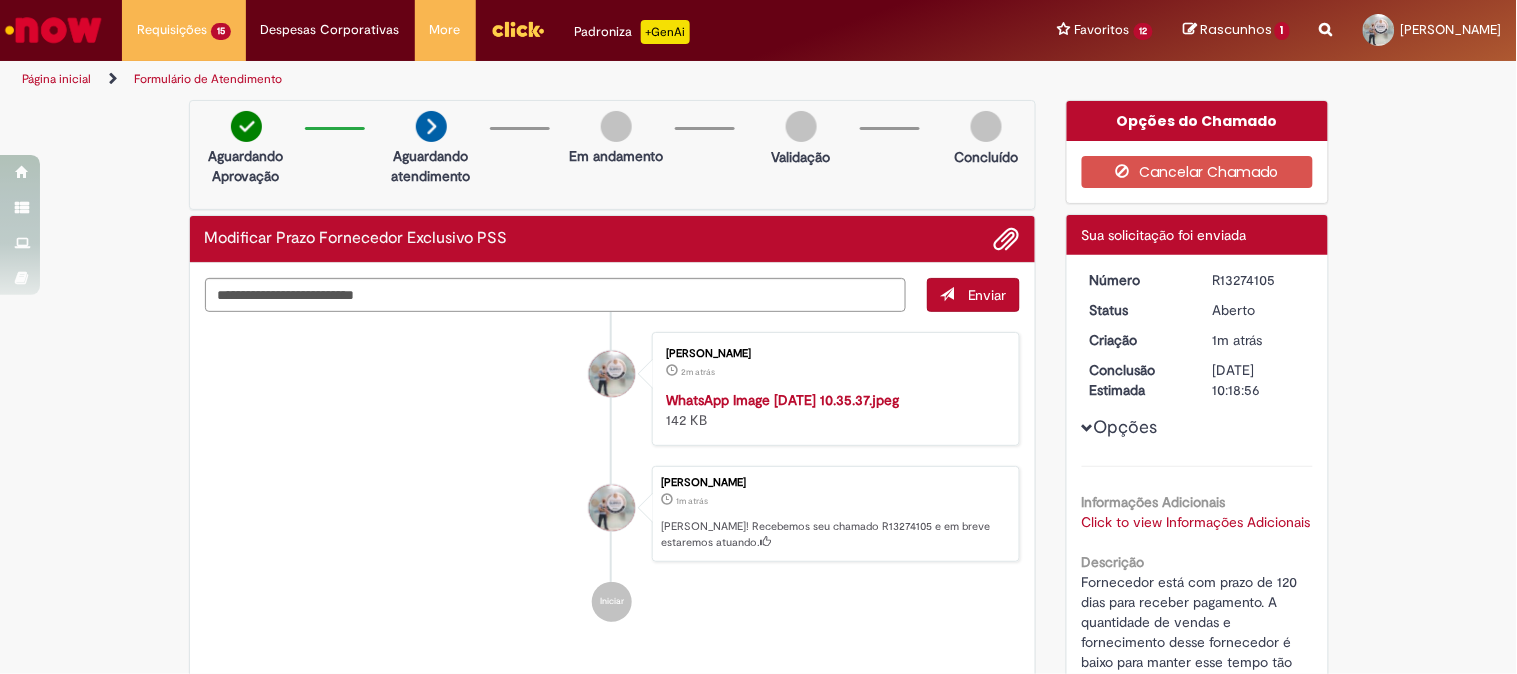 click on "Verificar Código de Barras
Aguardando Aprovação
Aguardando atendimento
Em andamento
Validação
Concluído
Modificar Prazo Fornecedor Exclusivo PSS
Enviar
[PERSON_NAME]
2m atrás 2 minutos atrás
WhatsApp Image [DATE] 10.35.37.jpeg  142 KB" at bounding box center [758, 605] 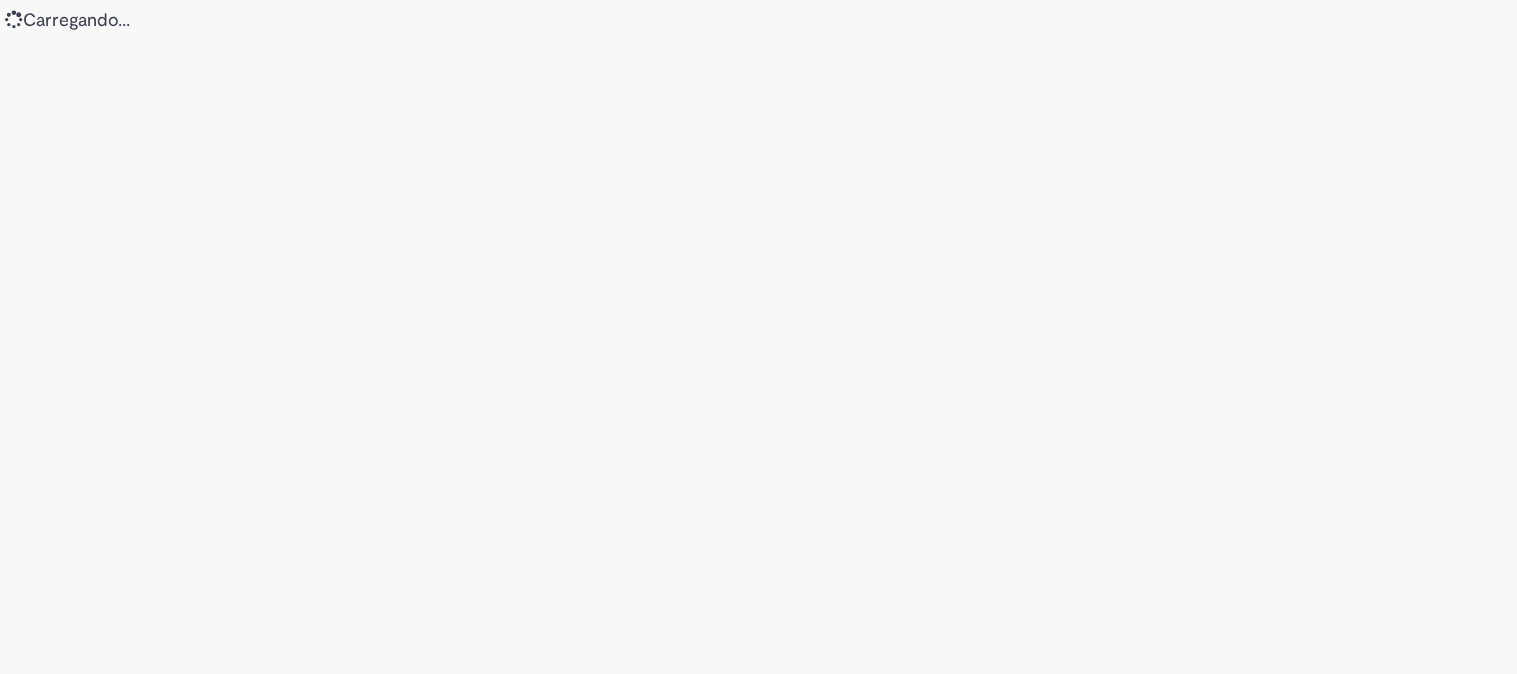 scroll, scrollTop: 0, scrollLeft: 0, axis: both 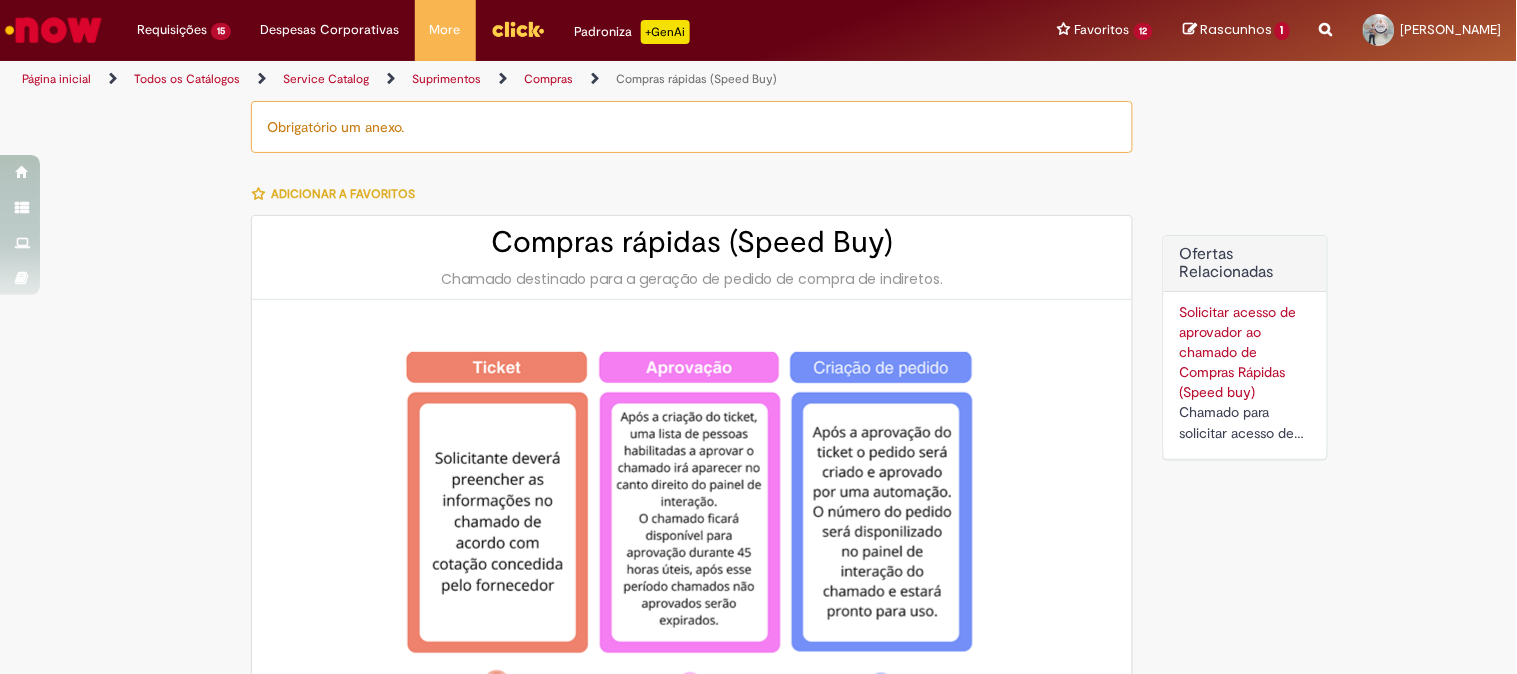 type on "********" 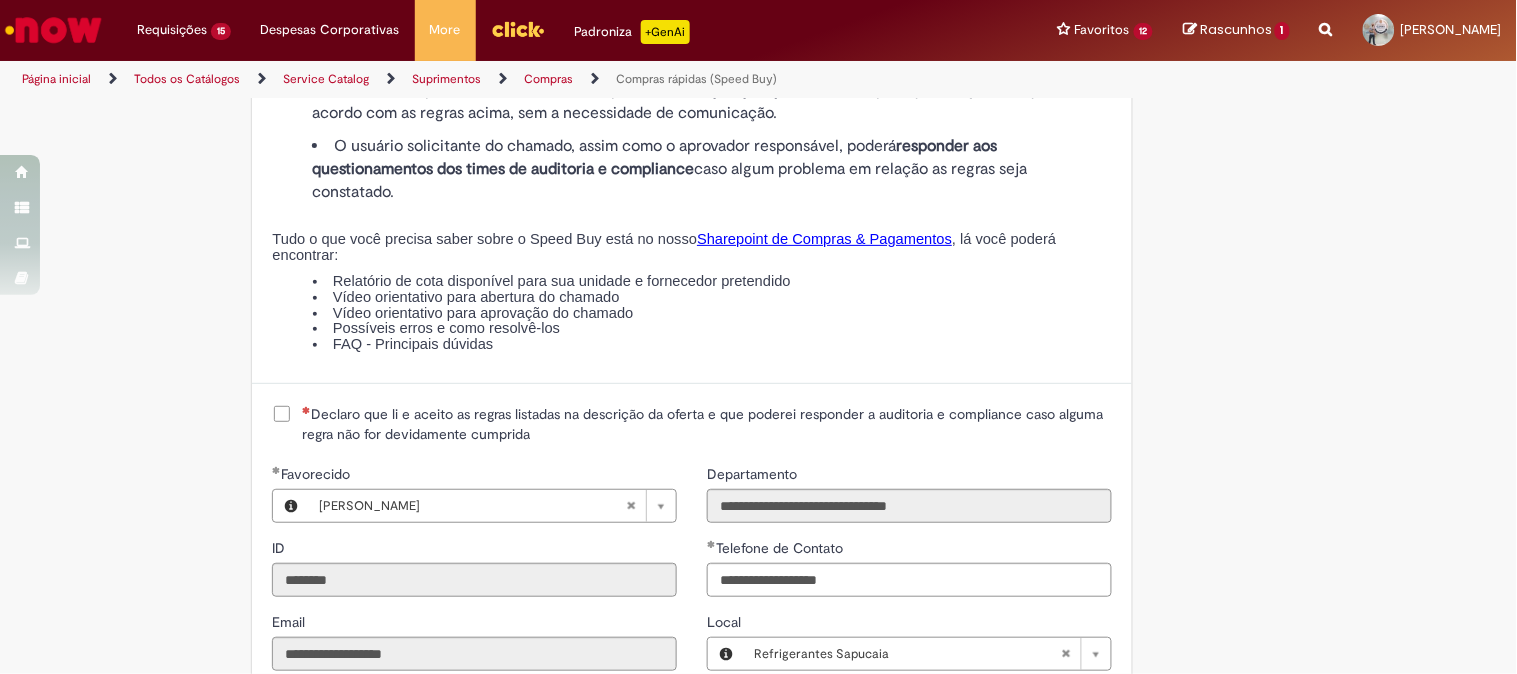 scroll, scrollTop: 2444, scrollLeft: 0, axis: vertical 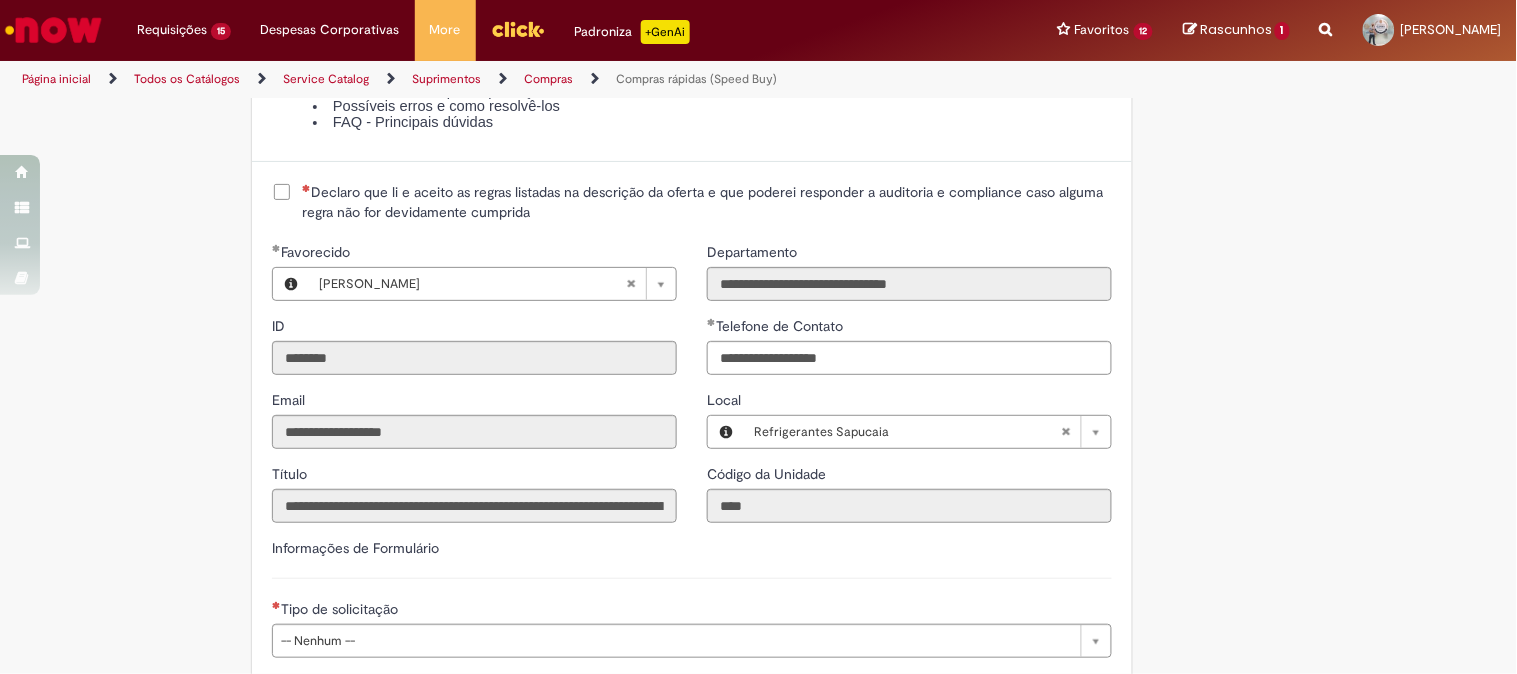 click on "Declaro que li e aceito as regras listadas na descrição da oferta e que poderei responder a auditoria e compliance caso alguma regra não for devidamente cumprida" at bounding box center (707, 202) 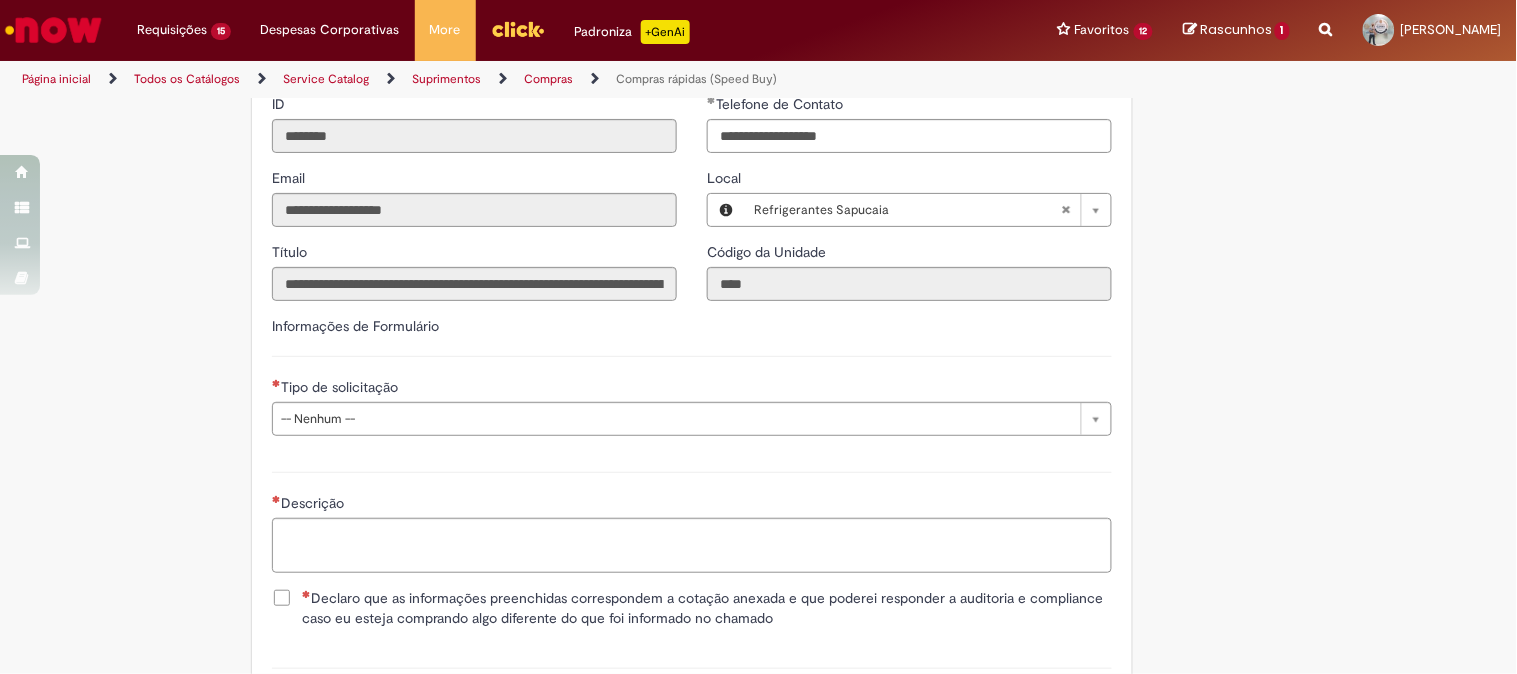 scroll, scrollTop: 2777, scrollLeft: 0, axis: vertical 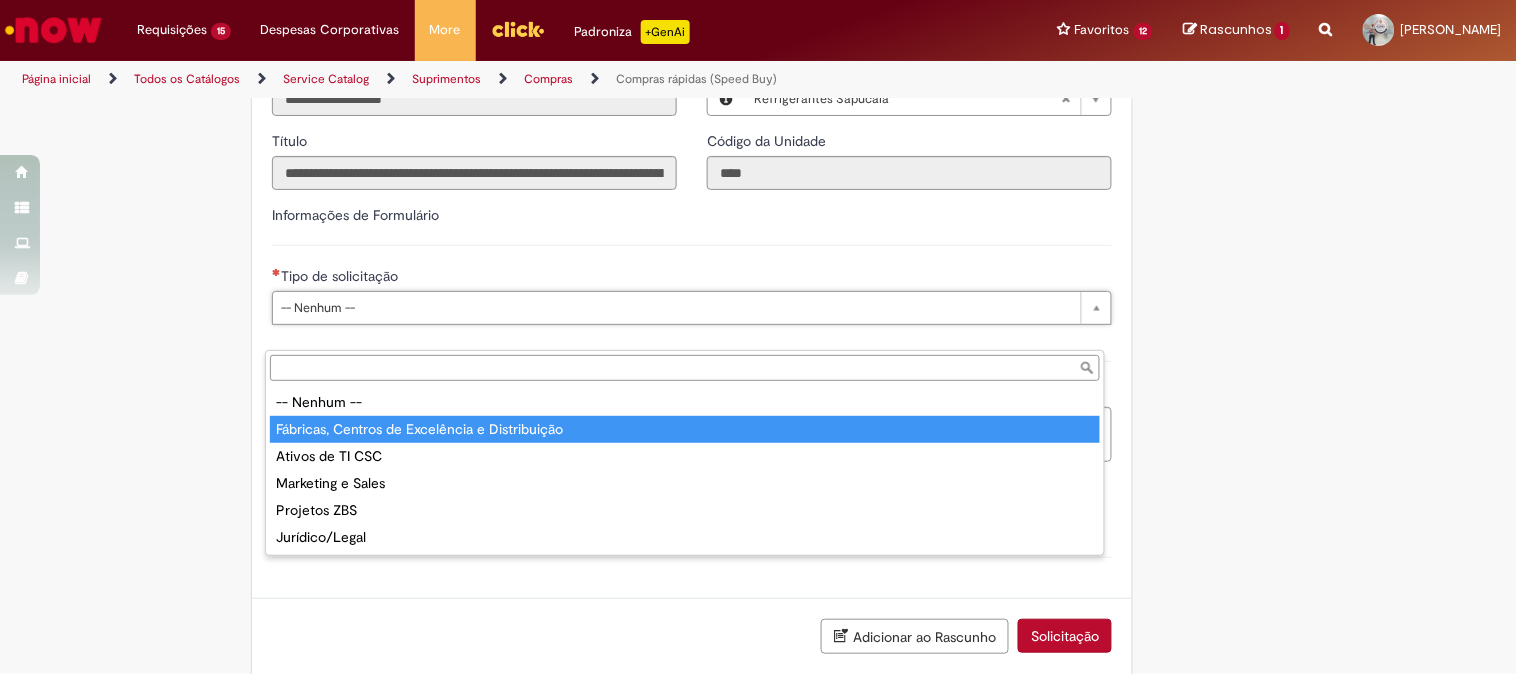 type on "**********" 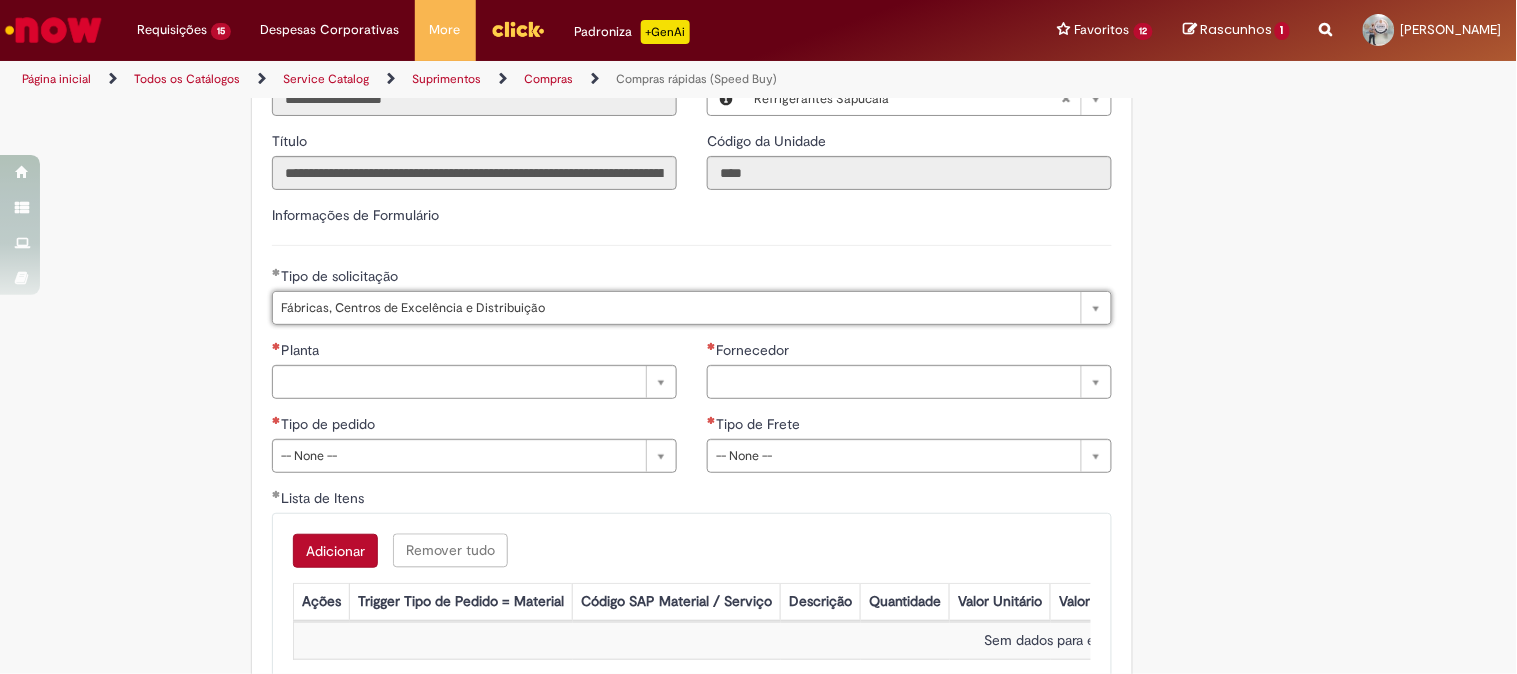 click on "**********" at bounding box center (692, 272) 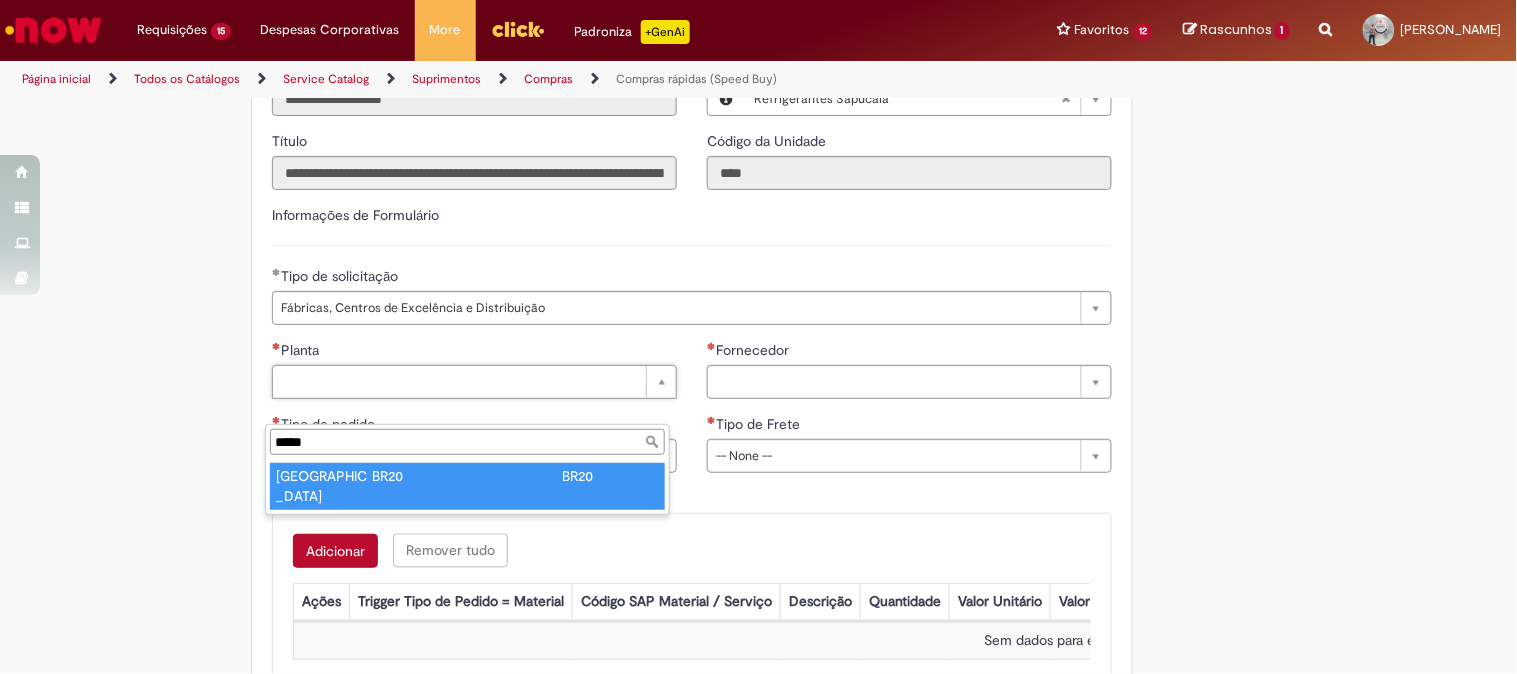 type on "*****" 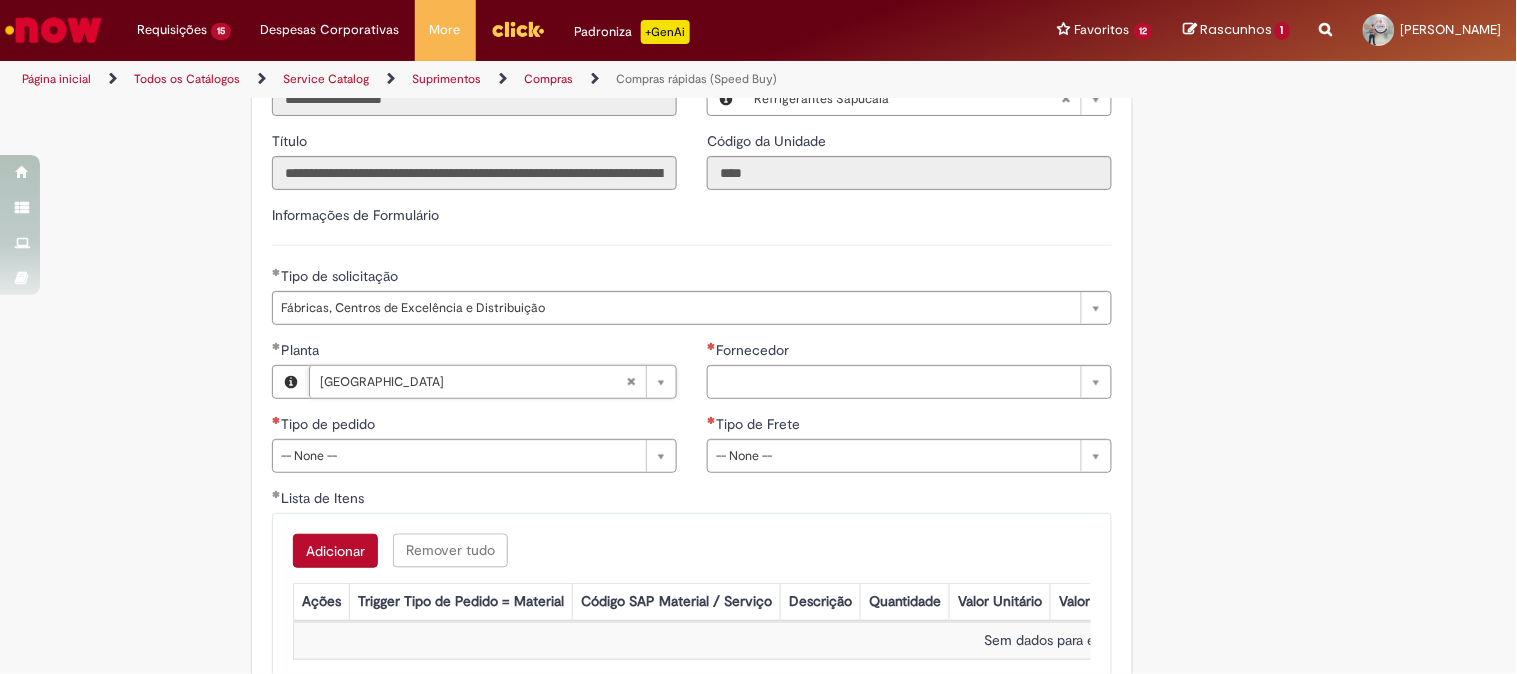 scroll, scrollTop: 2888, scrollLeft: 0, axis: vertical 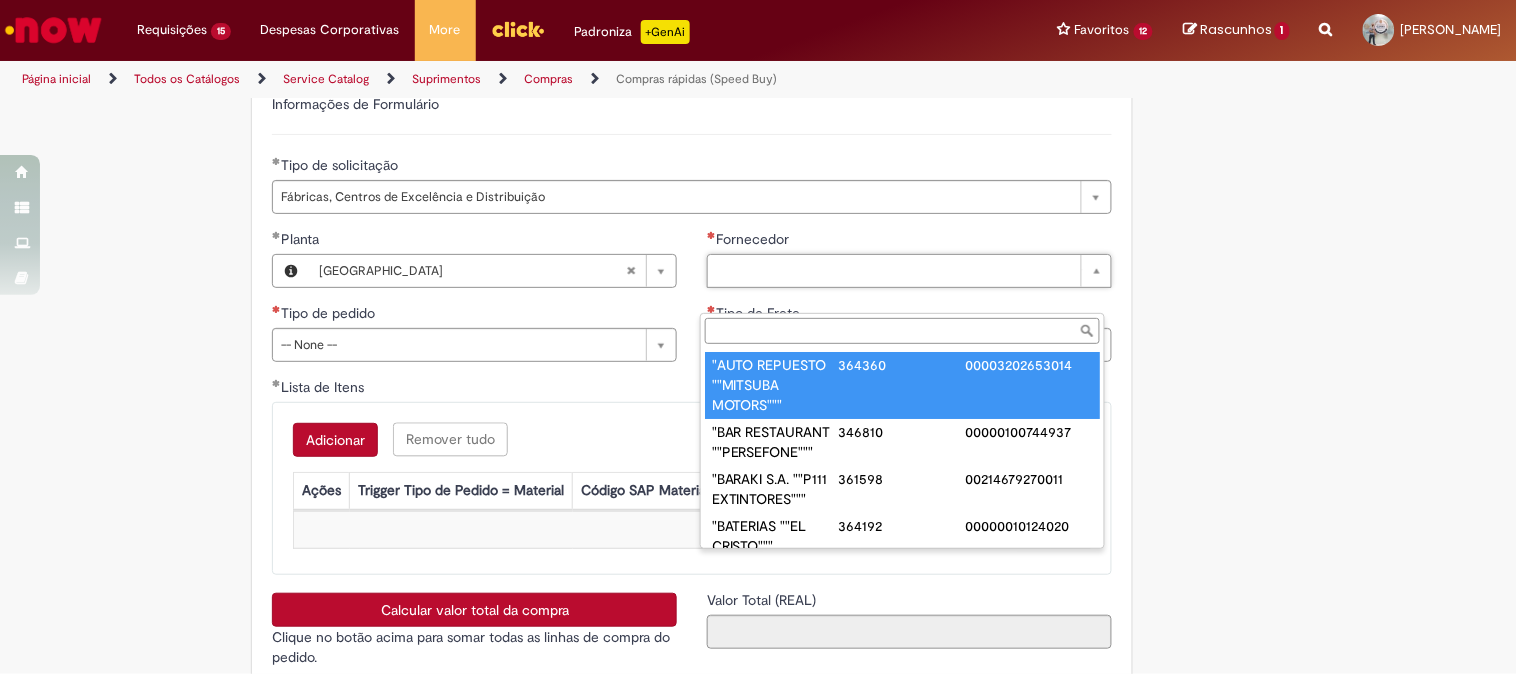 paste on "**********" 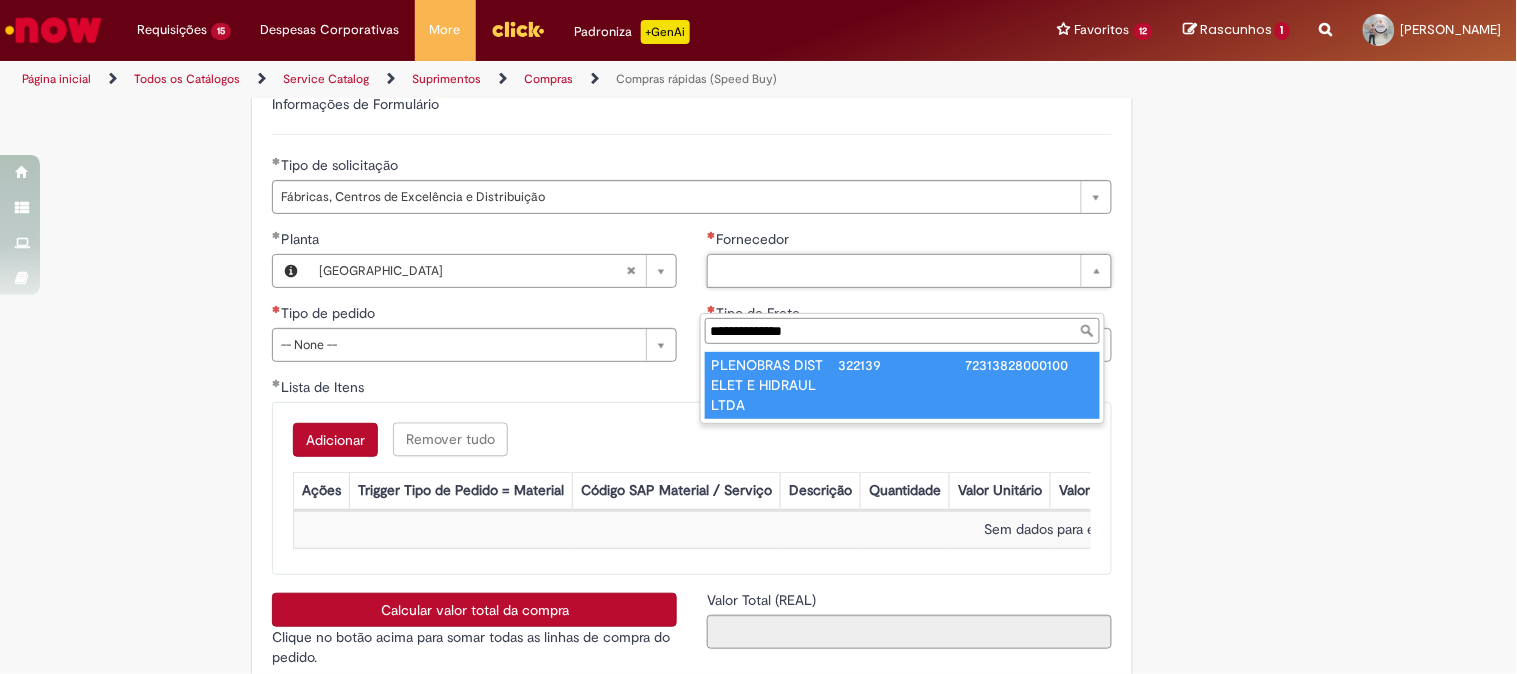 type on "**********" 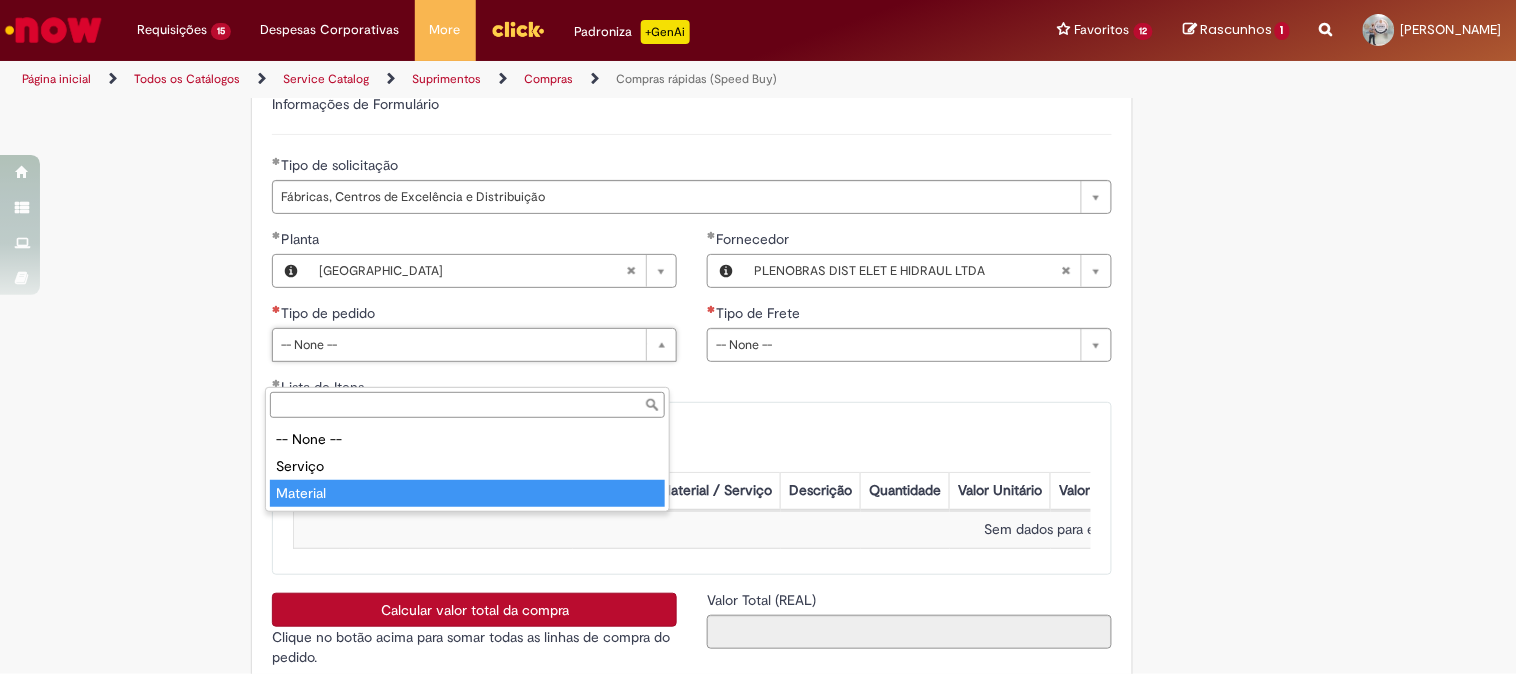 type on "********" 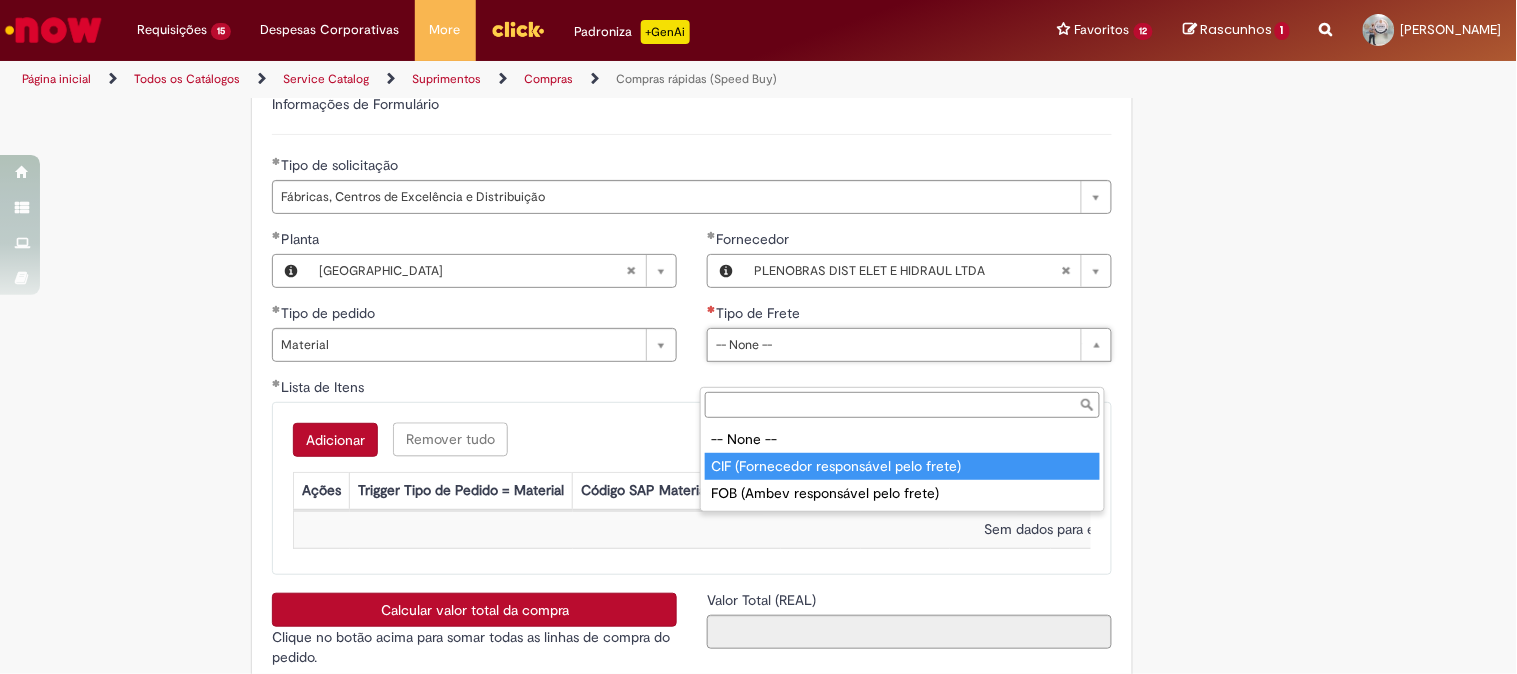 type on "**********" 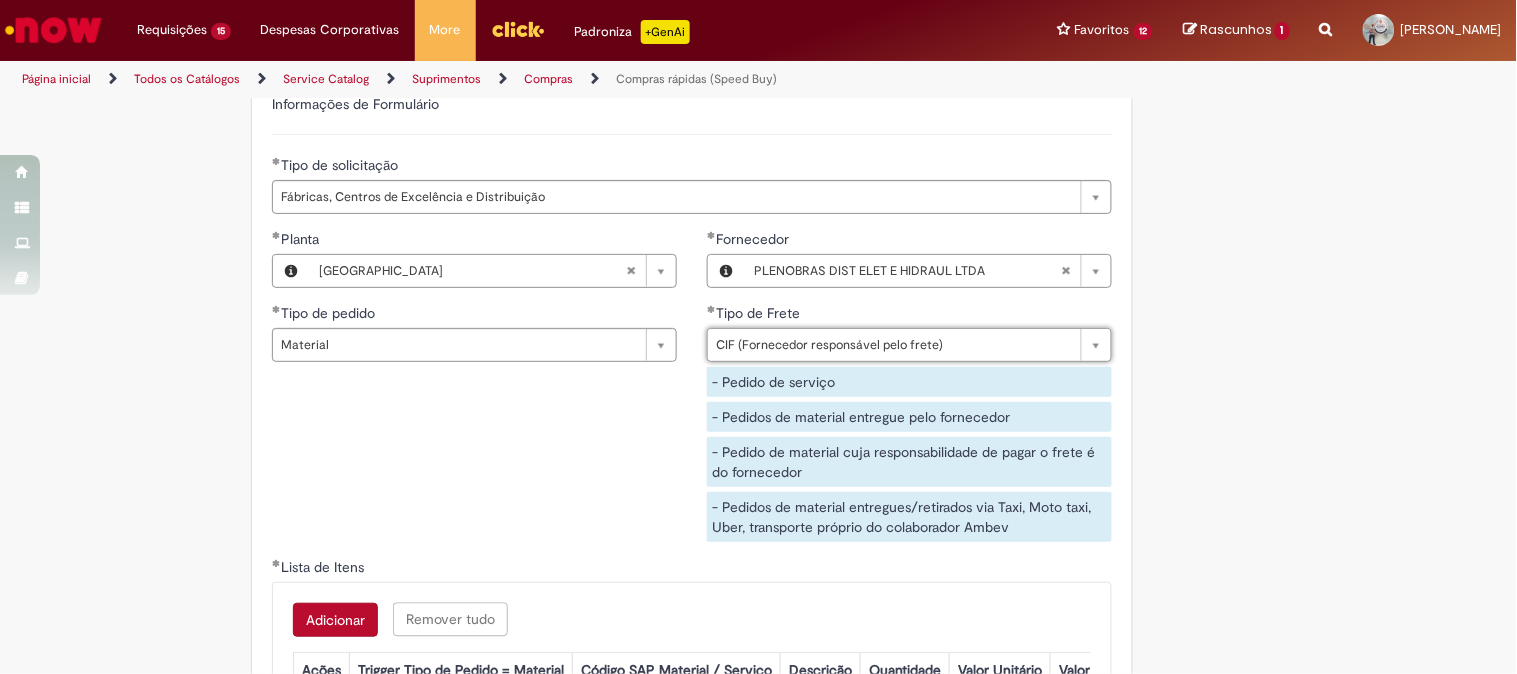 click on "Obrigatório um anexo.
Adicionar a Favoritos
Compras rápidas (Speed Buy)
Chamado destinado para a geração de pedido de compra de indiretos.
O Speed buy é a ferramenta oficial para a geração de pedidos de compra que atenda aos seguintes requisitos:
Compras de material e serviço indiretos
Compras inferiores a R$13.000 *
Compras com fornecedores nacionais
Compras de material sem contrato ativo no SAP para o centro solicitado
* Essa cota é referente ao tipo de solicitação padrão de Speed buy. Os chamados com cotas especiais podem possuir valores divergentes.
Regras de Utilização
No campo “Tipo de Solicitação” selecionar a opção correspondente a sua unidade de negócio.
Solicitação Padrão de Speed buy:
Fábricas, centros de Excelência e de Distribuição:  habilitado para todos usuários ambev
Ativos   de TI:" at bounding box center (759, -742) 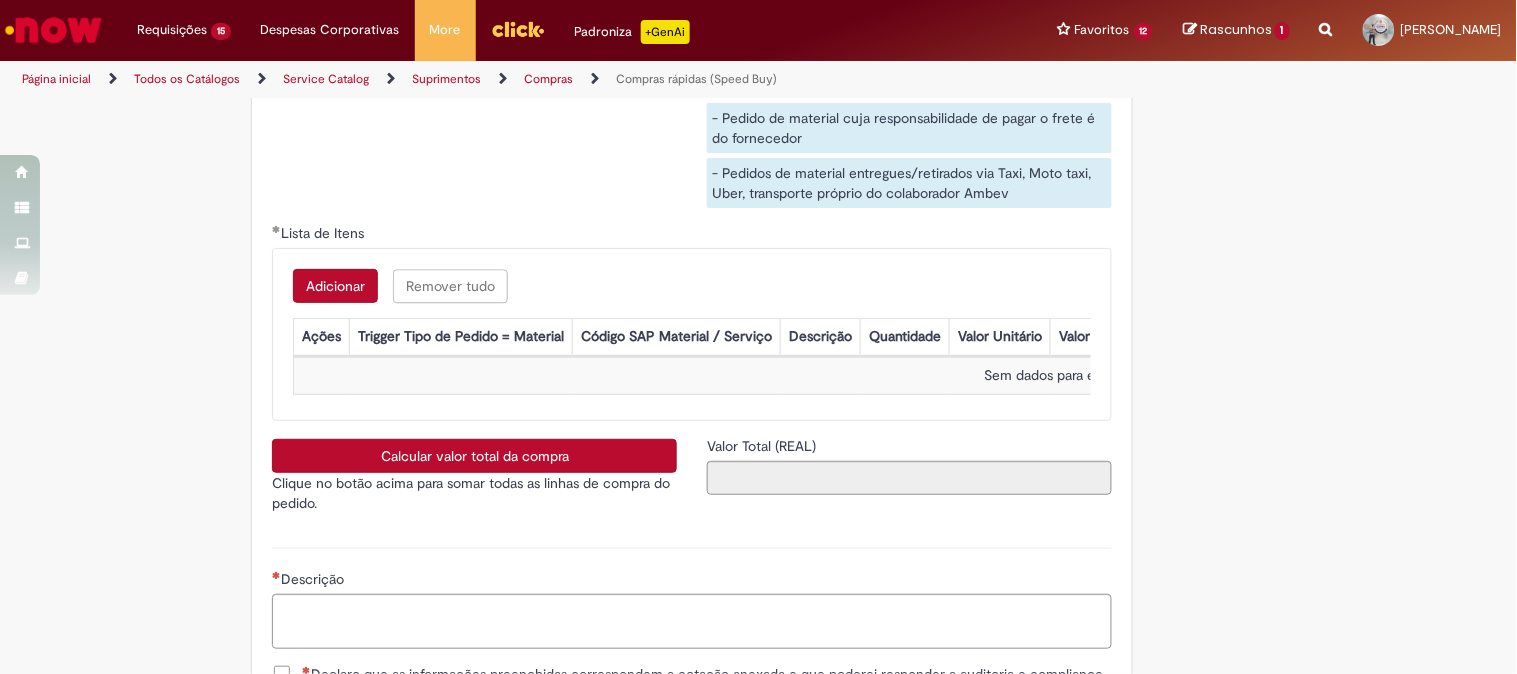 scroll, scrollTop: 3333, scrollLeft: 0, axis: vertical 